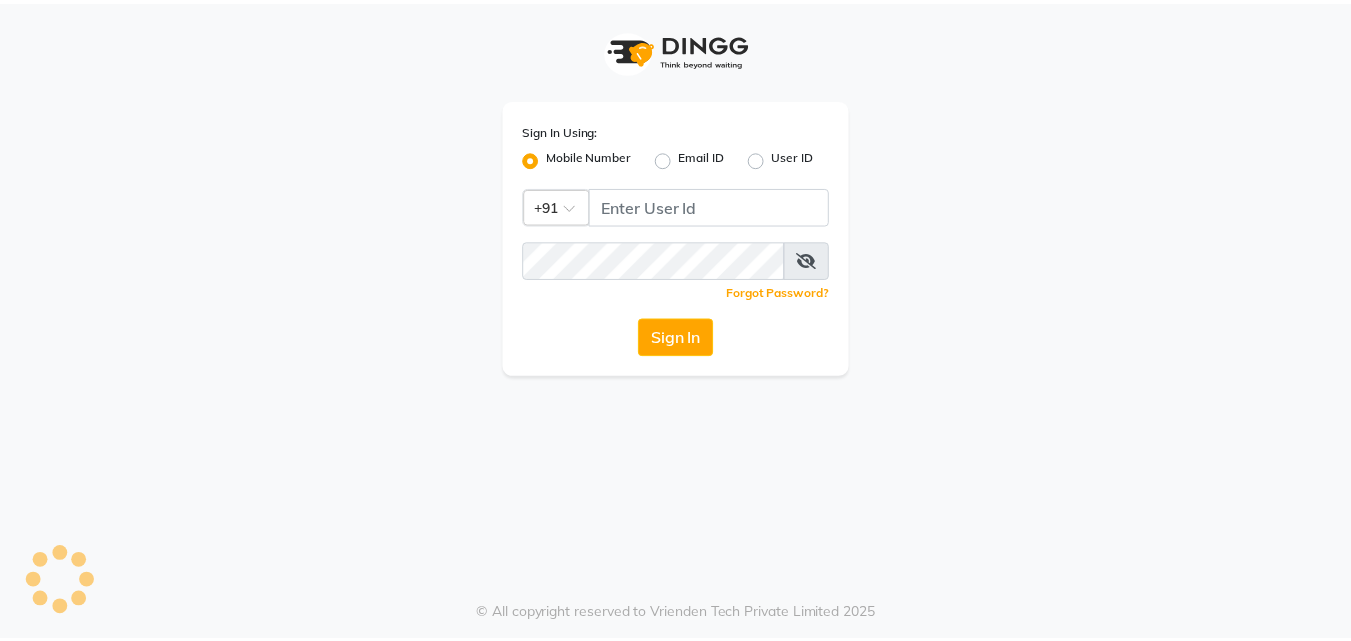 scroll, scrollTop: 0, scrollLeft: 0, axis: both 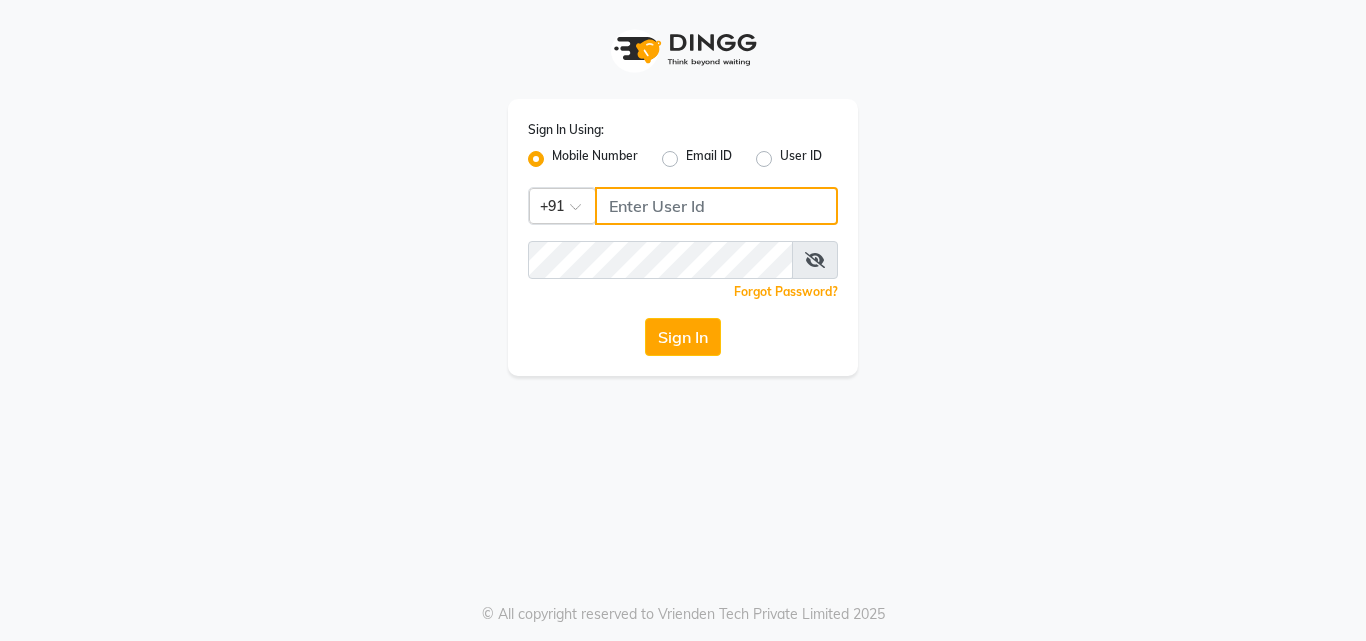 drag, startPoint x: 755, startPoint y: 222, endPoint x: 676, endPoint y: 212, distance: 79.630394 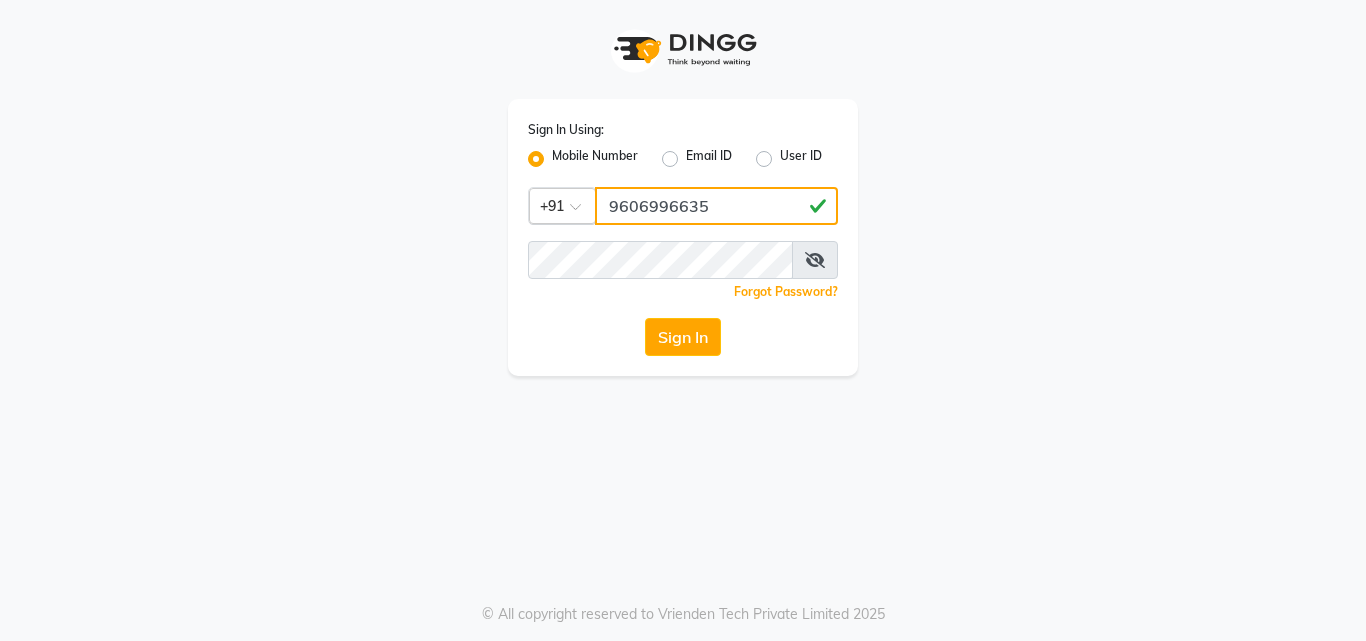 drag, startPoint x: 711, startPoint y: 216, endPoint x: 551, endPoint y: 221, distance: 160.07811 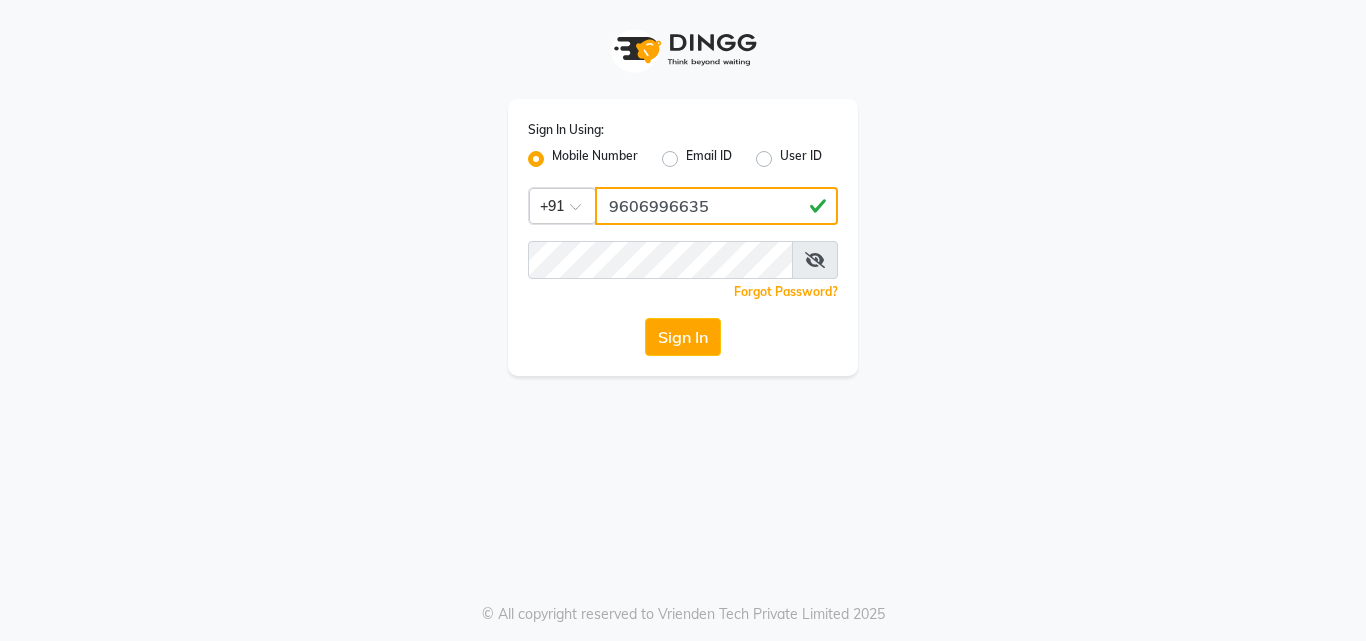 type on "9606996635" 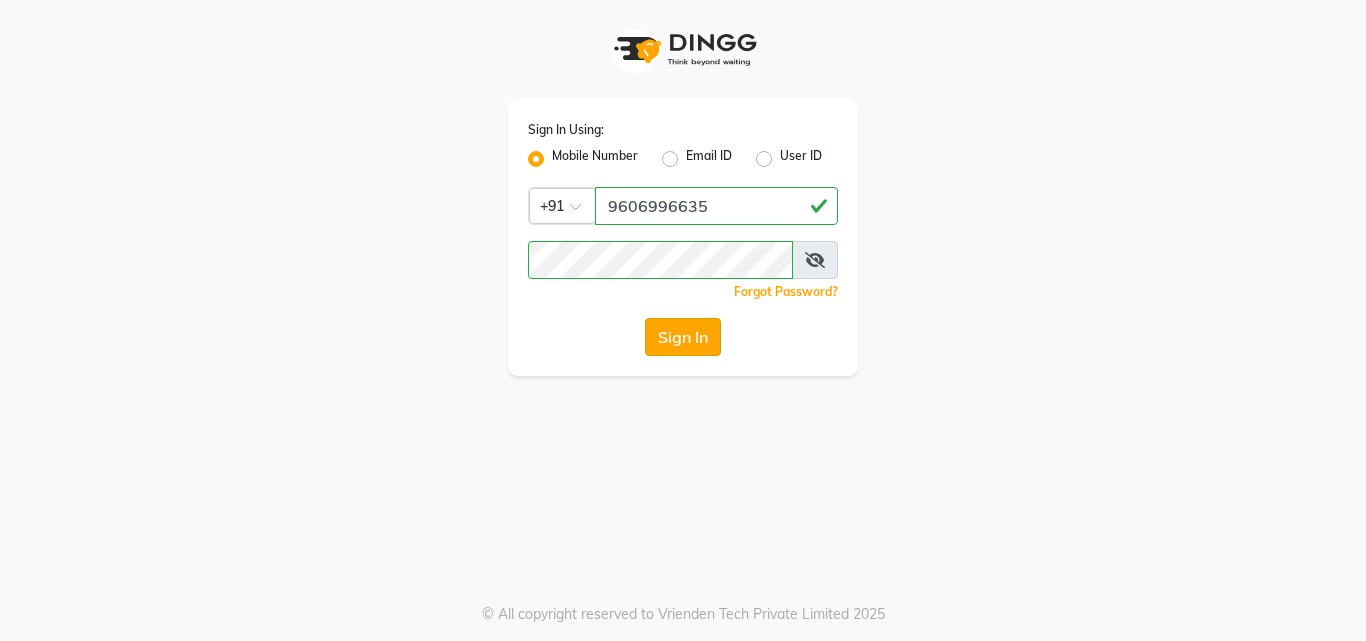 click on "Sign In" 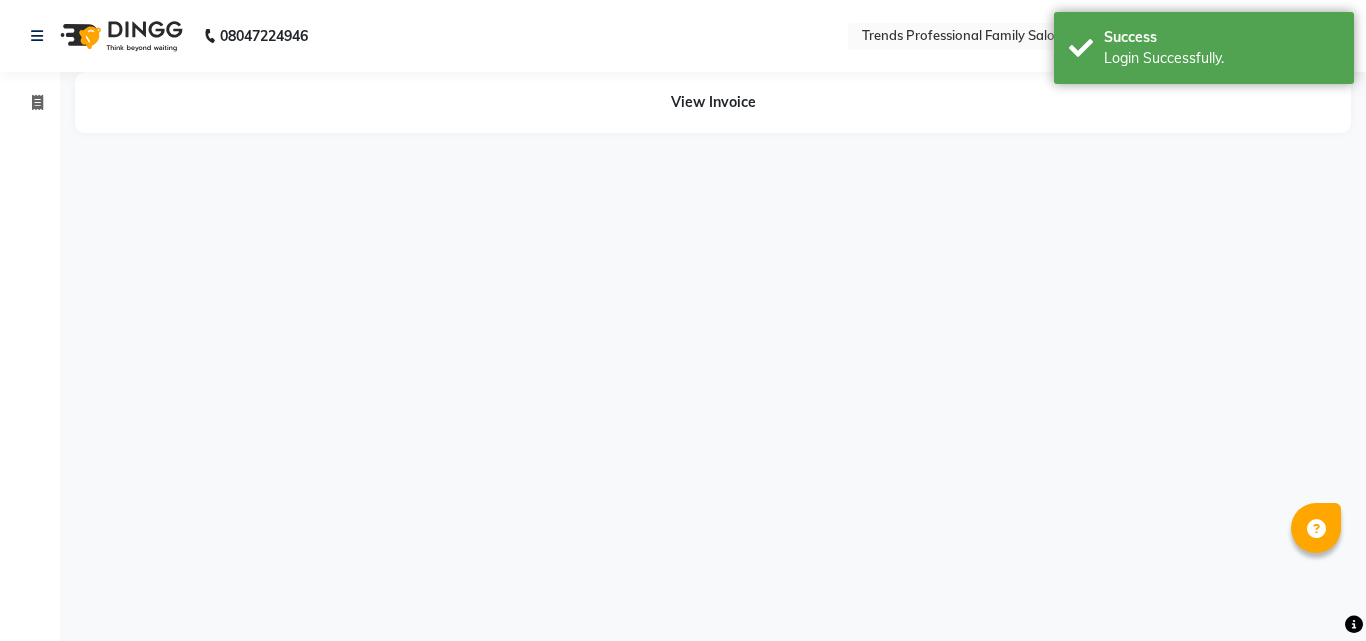 select on "en" 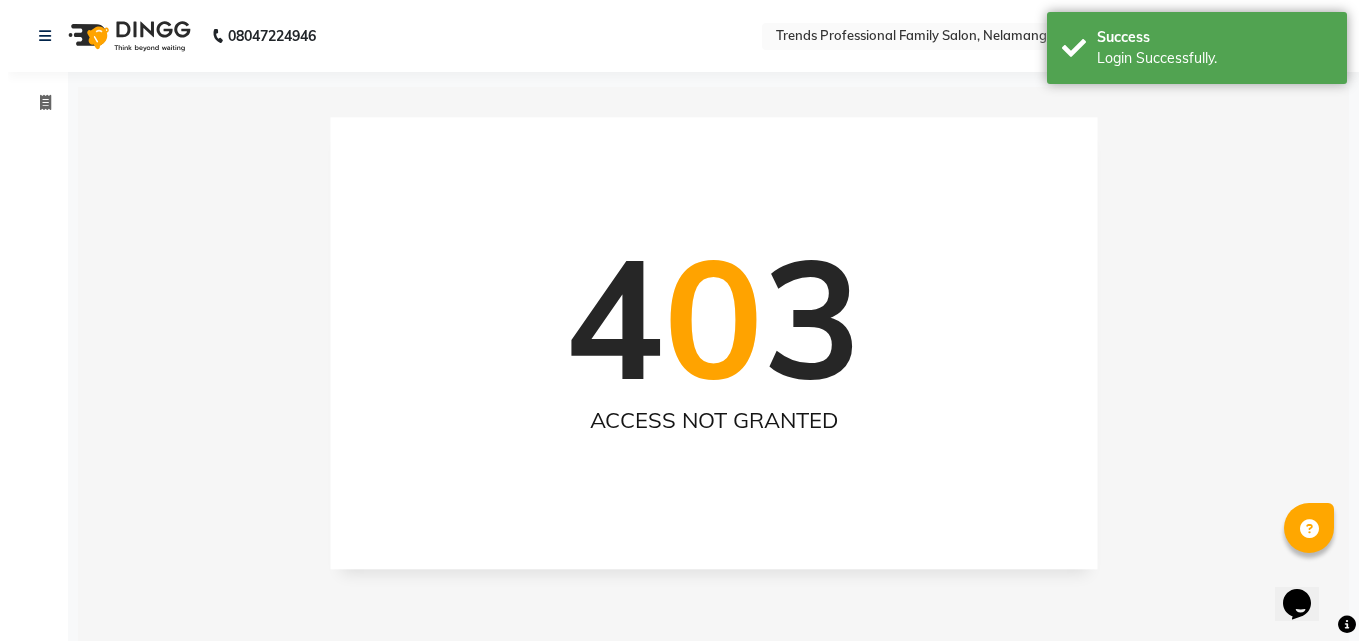 scroll, scrollTop: 0, scrollLeft: 0, axis: both 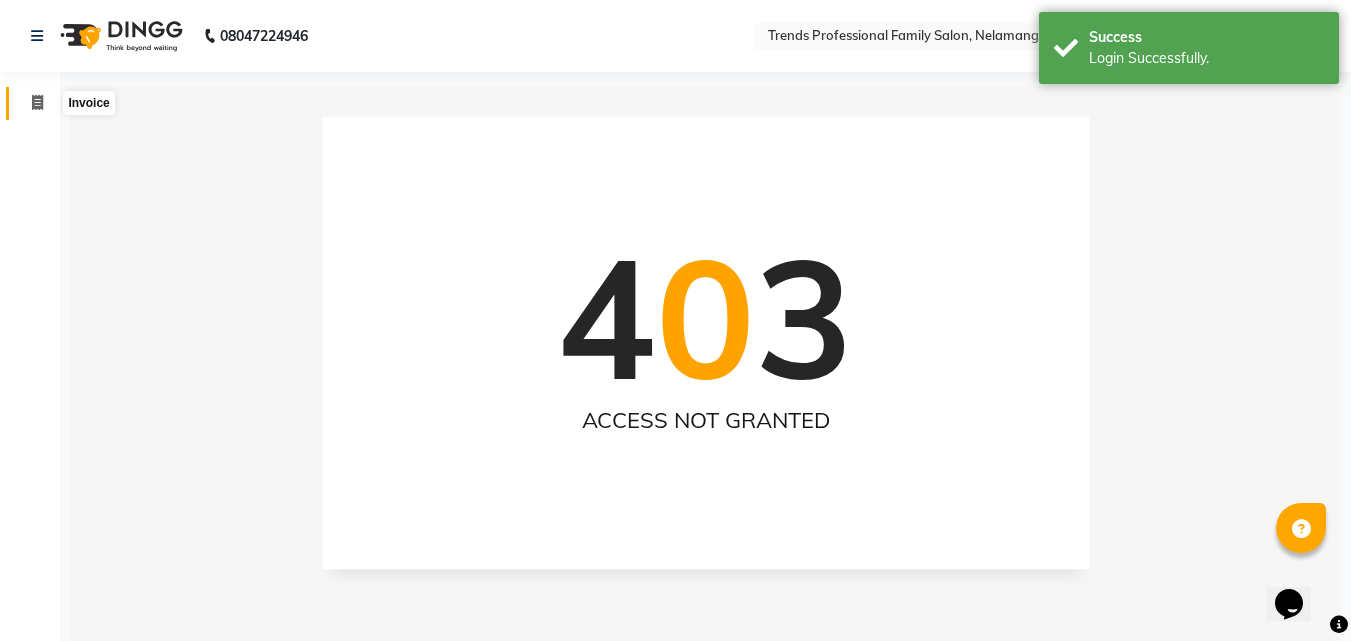click 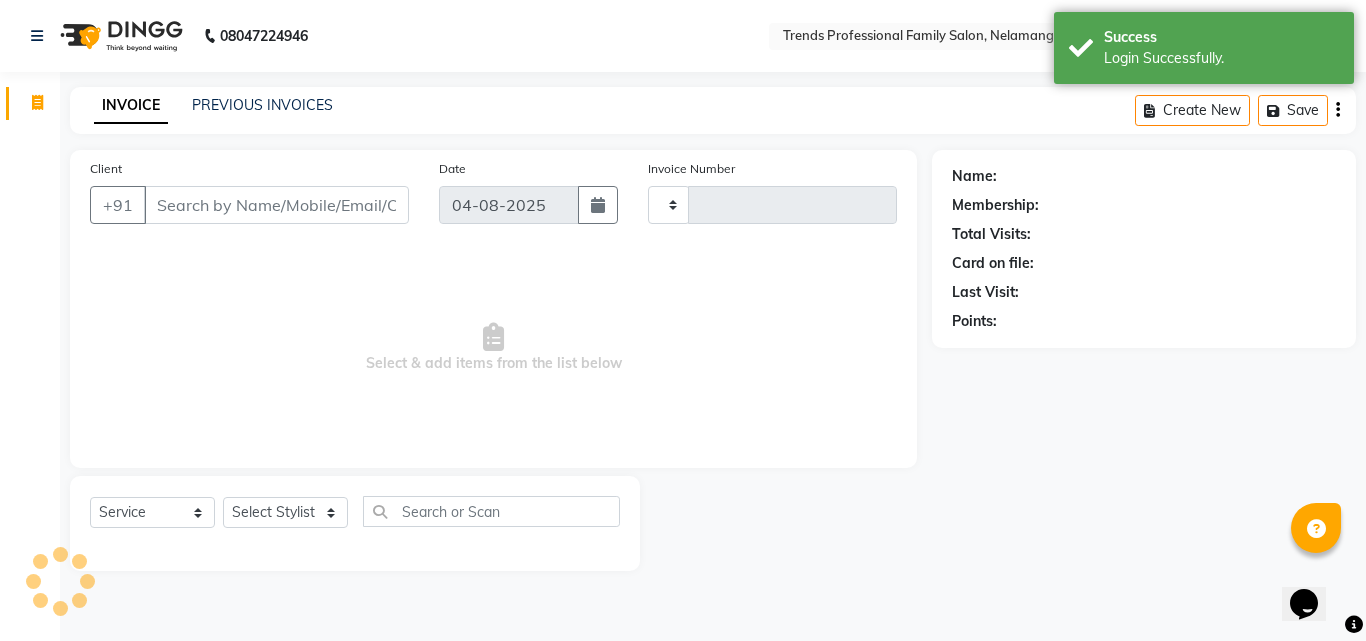 type on "2438" 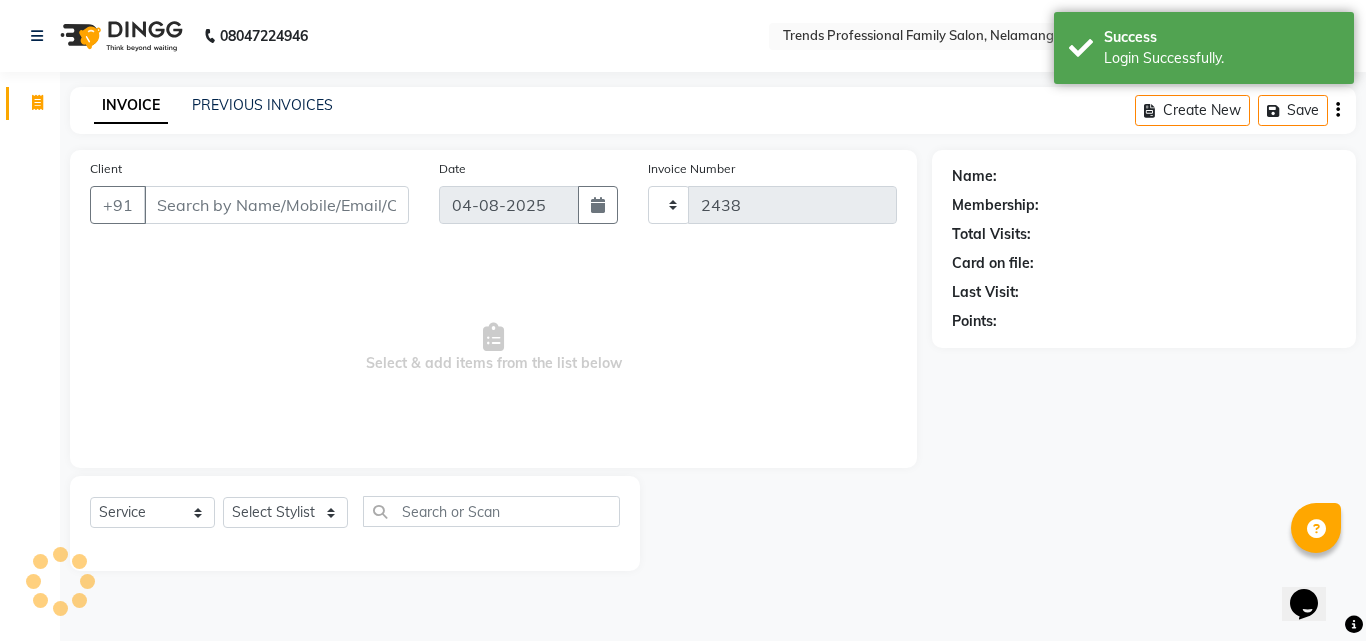 select on "7345" 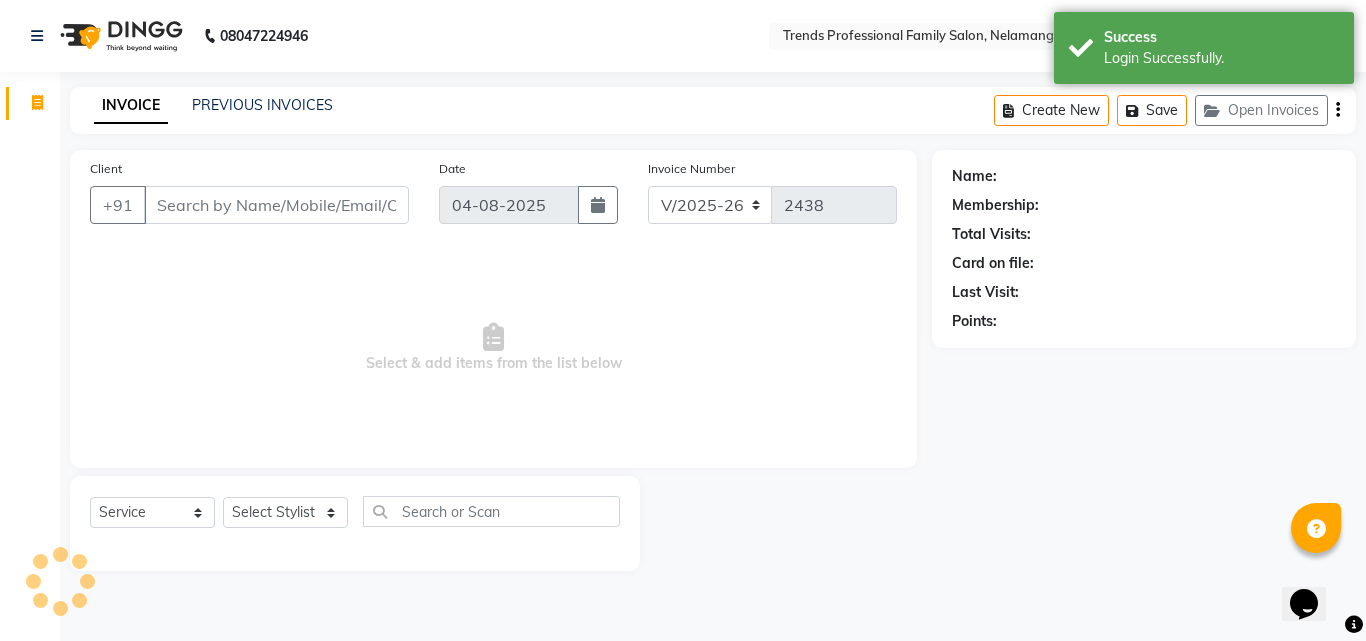 click on "Client" at bounding box center [276, 205] 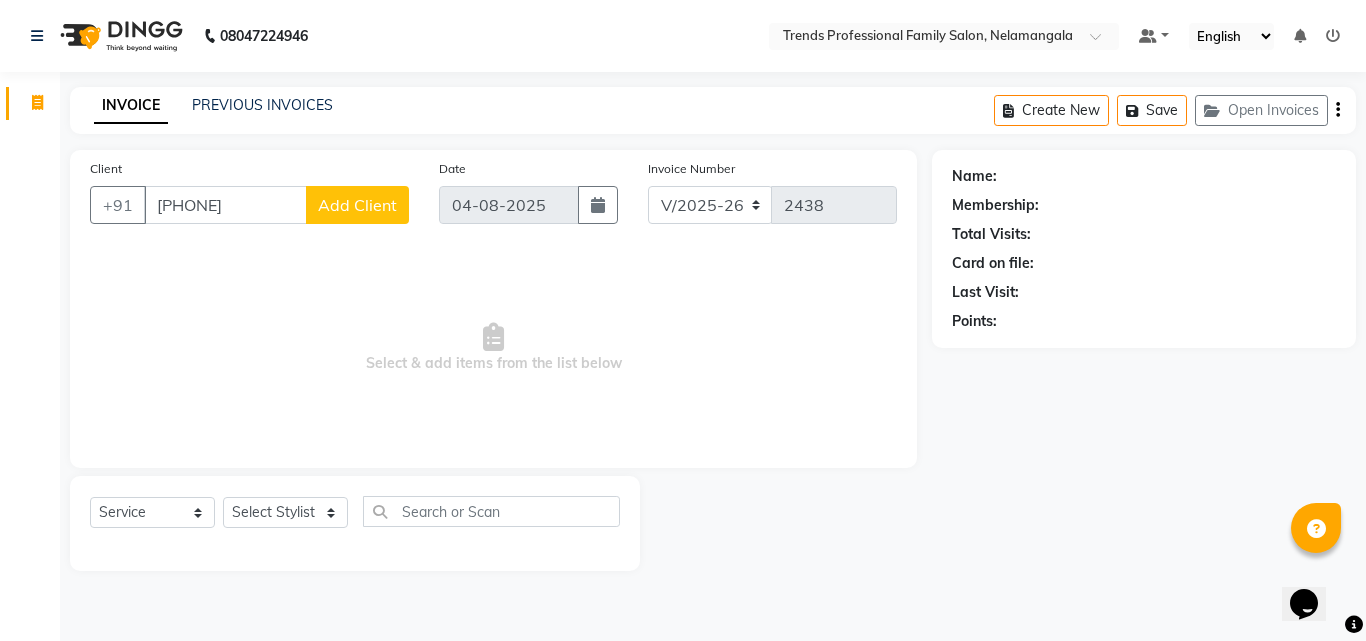type on "[PHONE]" 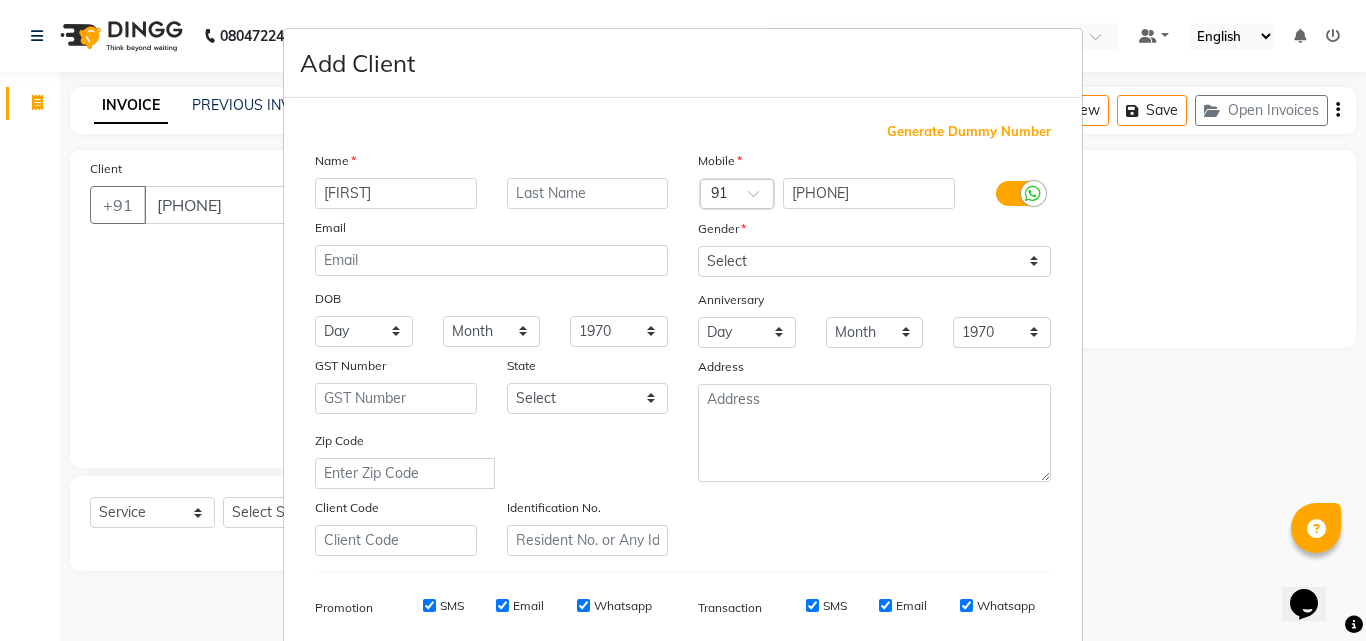type on "[FIRST]" 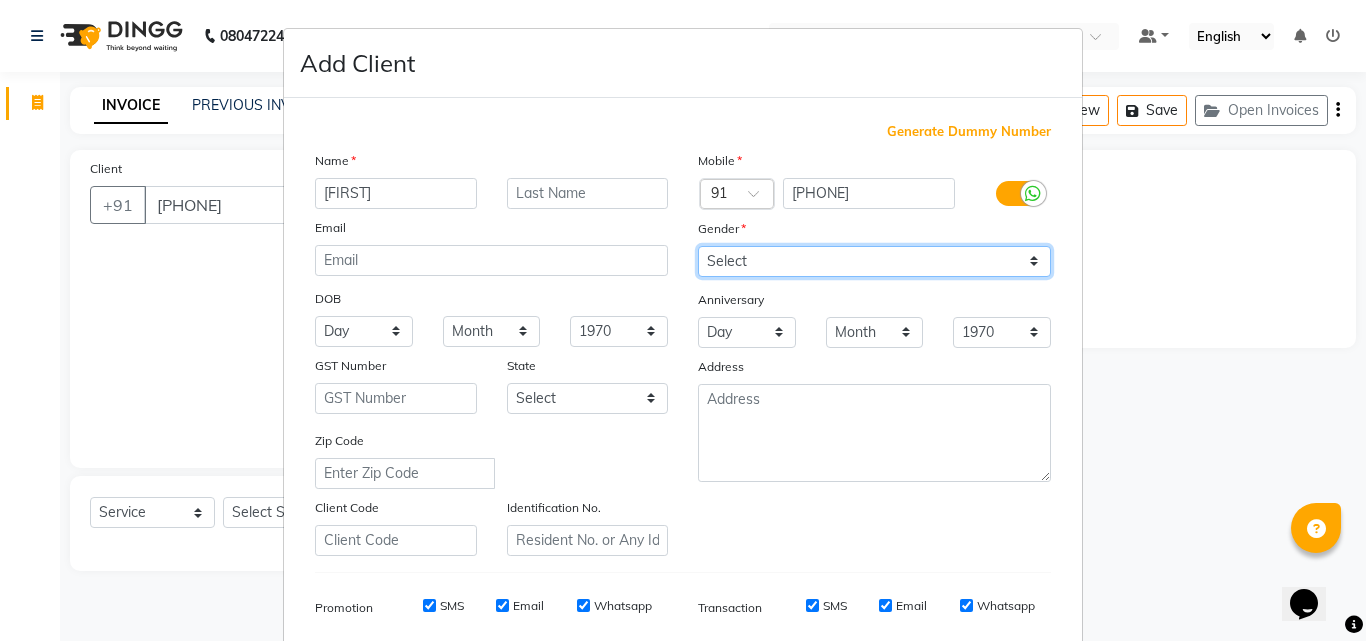 click on "Select Male Female Other Prefer Not To Say" at bounding box center [874, 261] 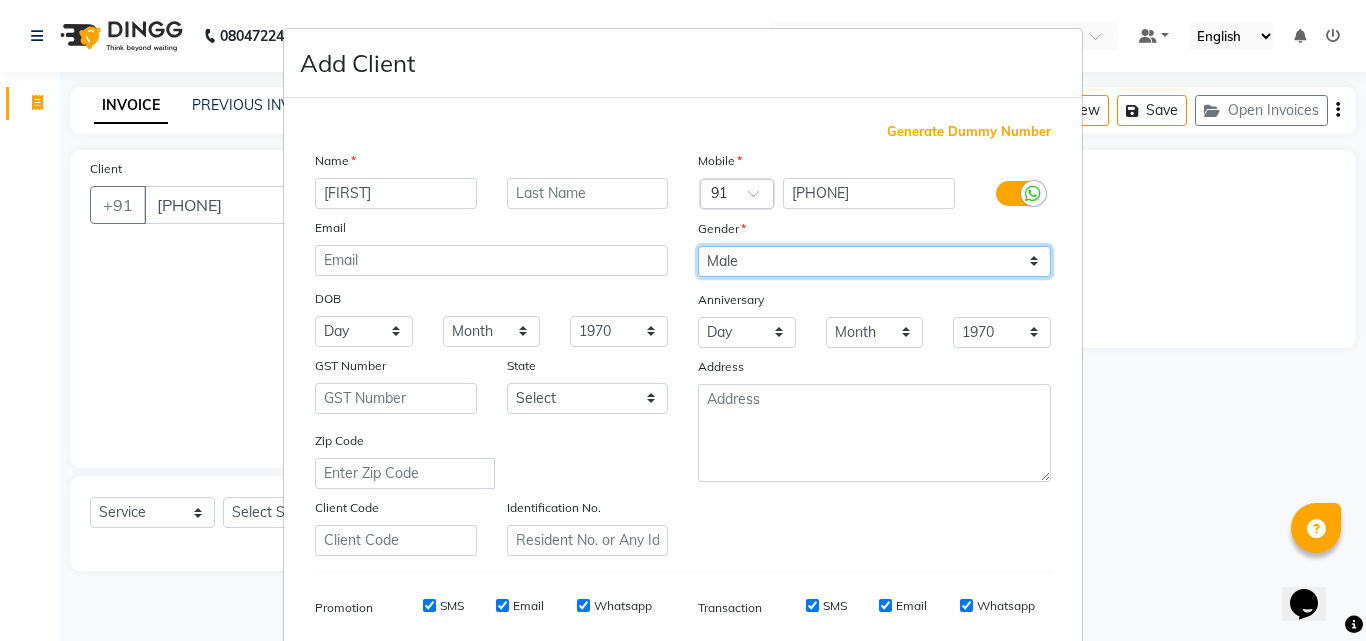 click on "Select Male Female Other Prefer Not To Say" at bounding box center [874, 261] 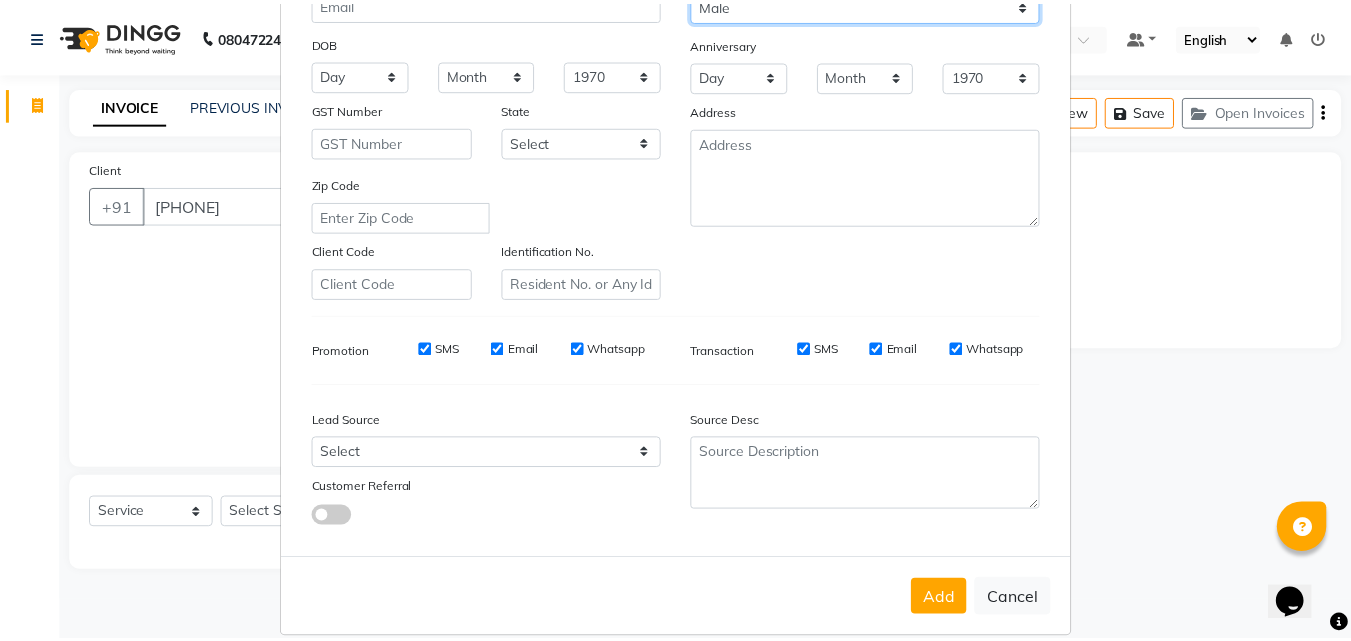 scroll, scrollTop: 282, scrollLeft: 0, axis: vertical 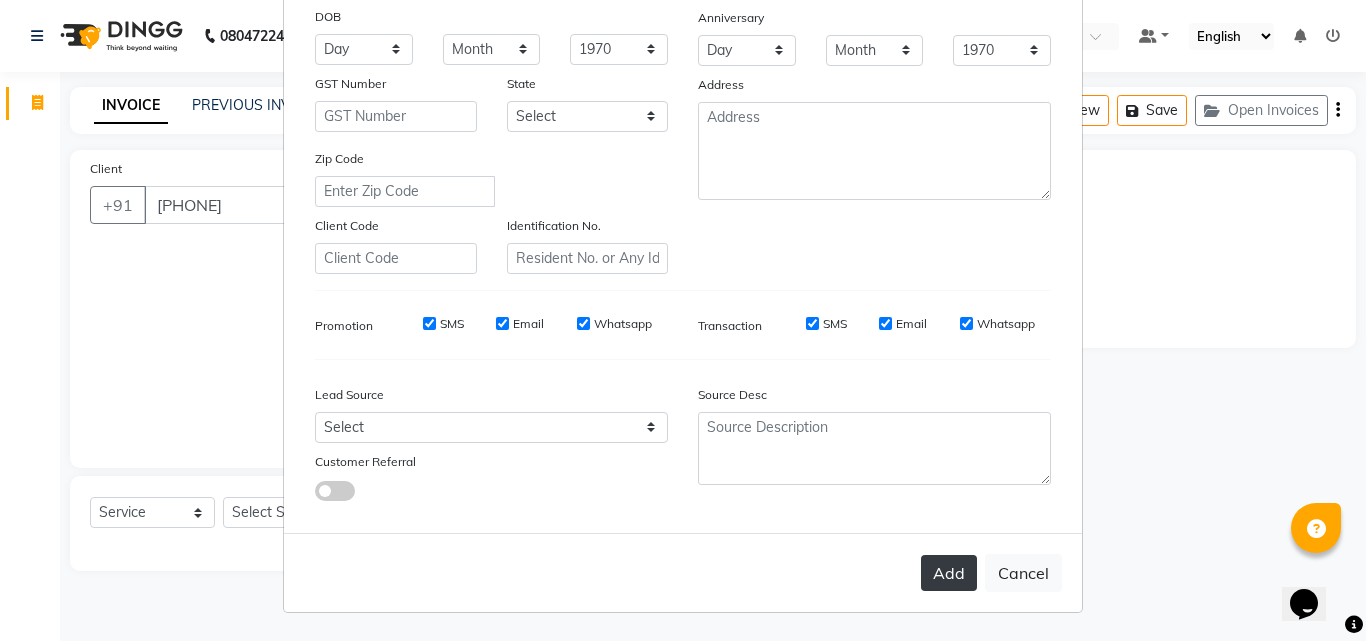 click on "Add" at bounding box center (949, 573) 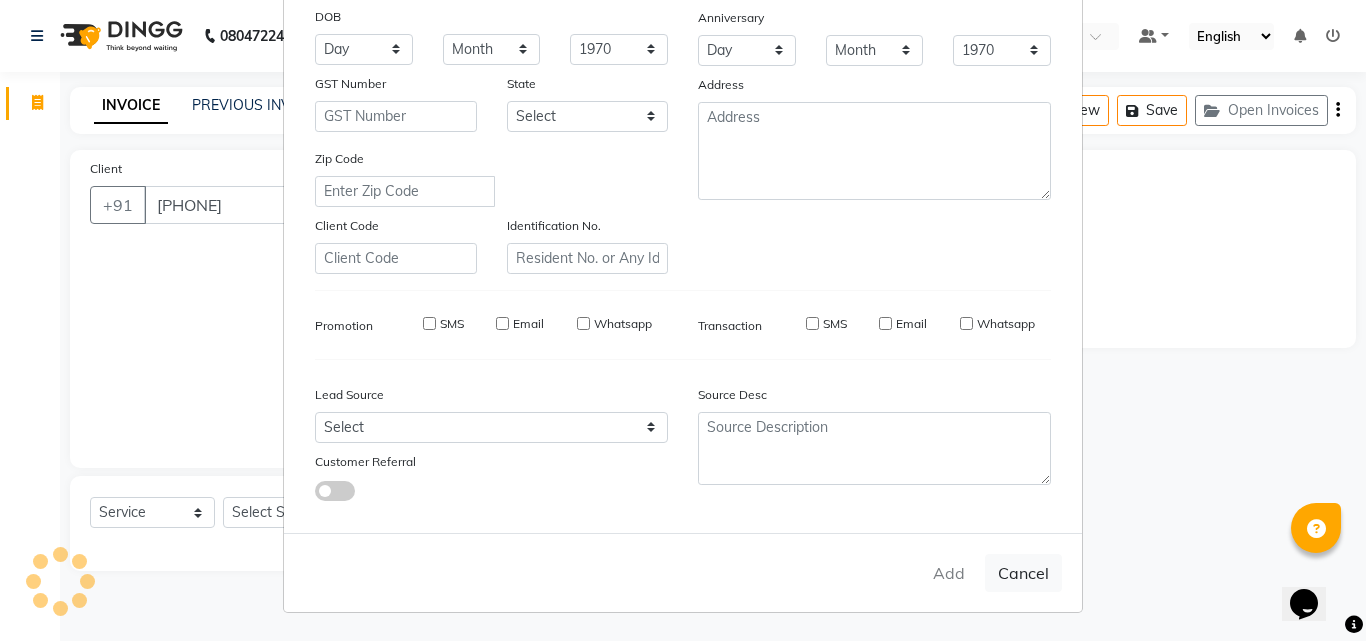 type 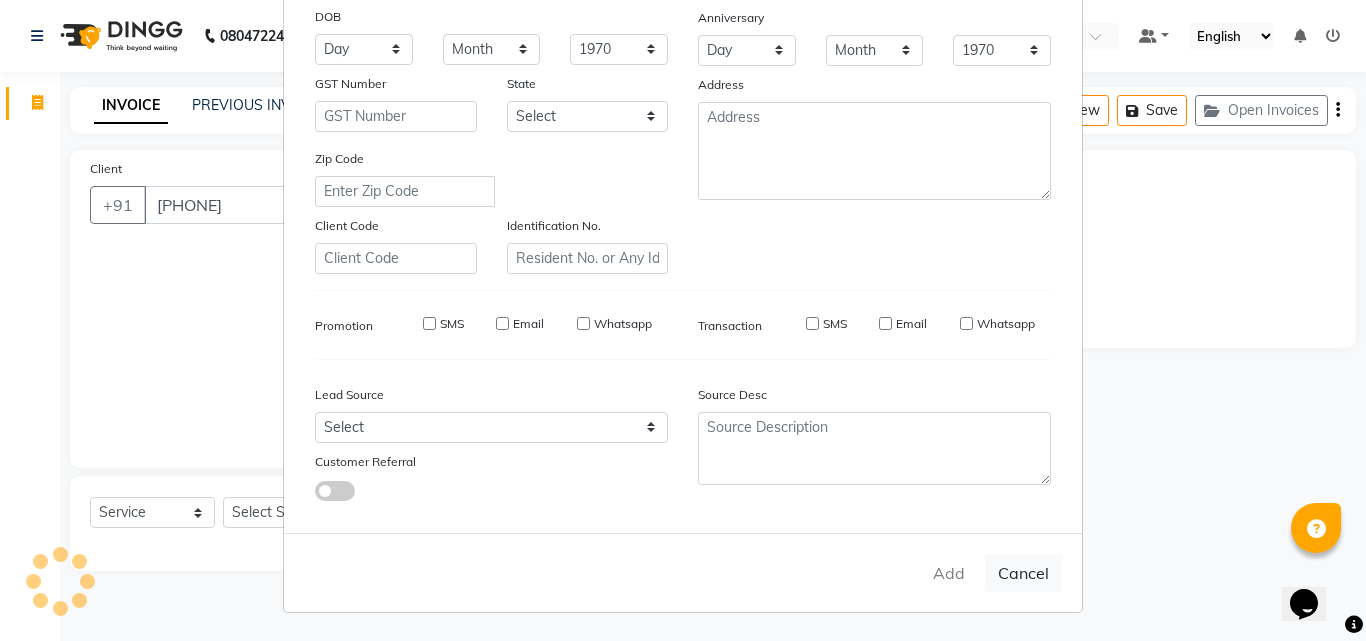 select 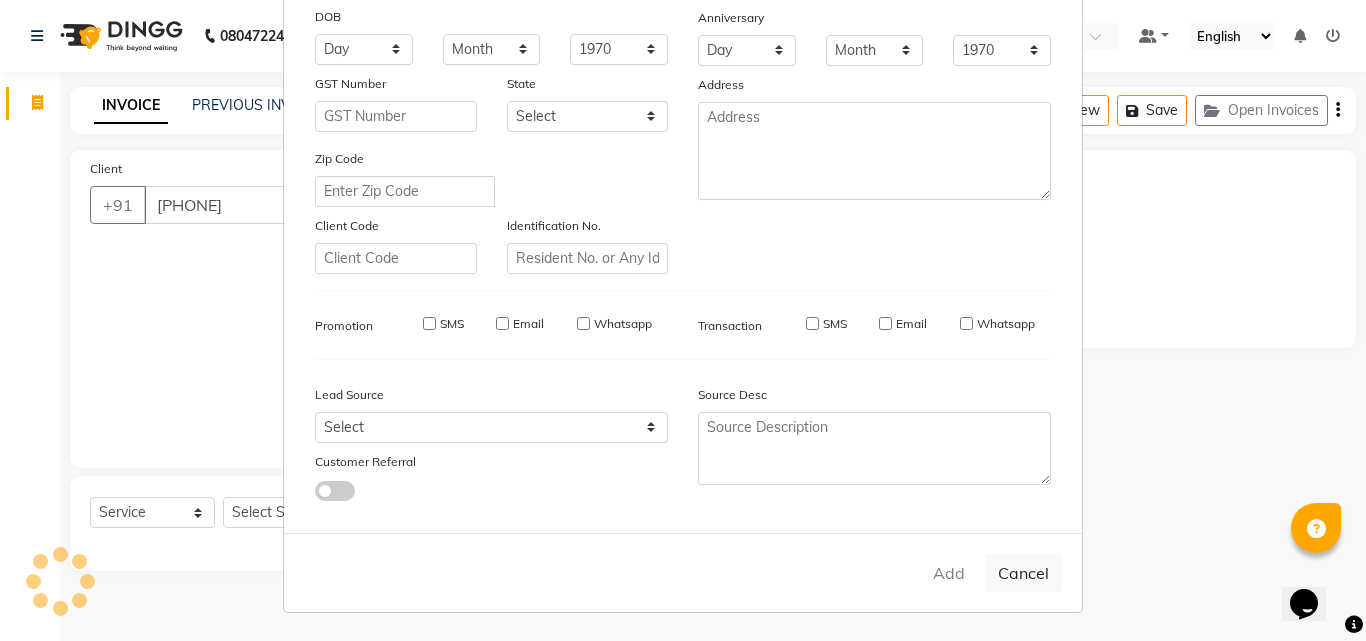 select 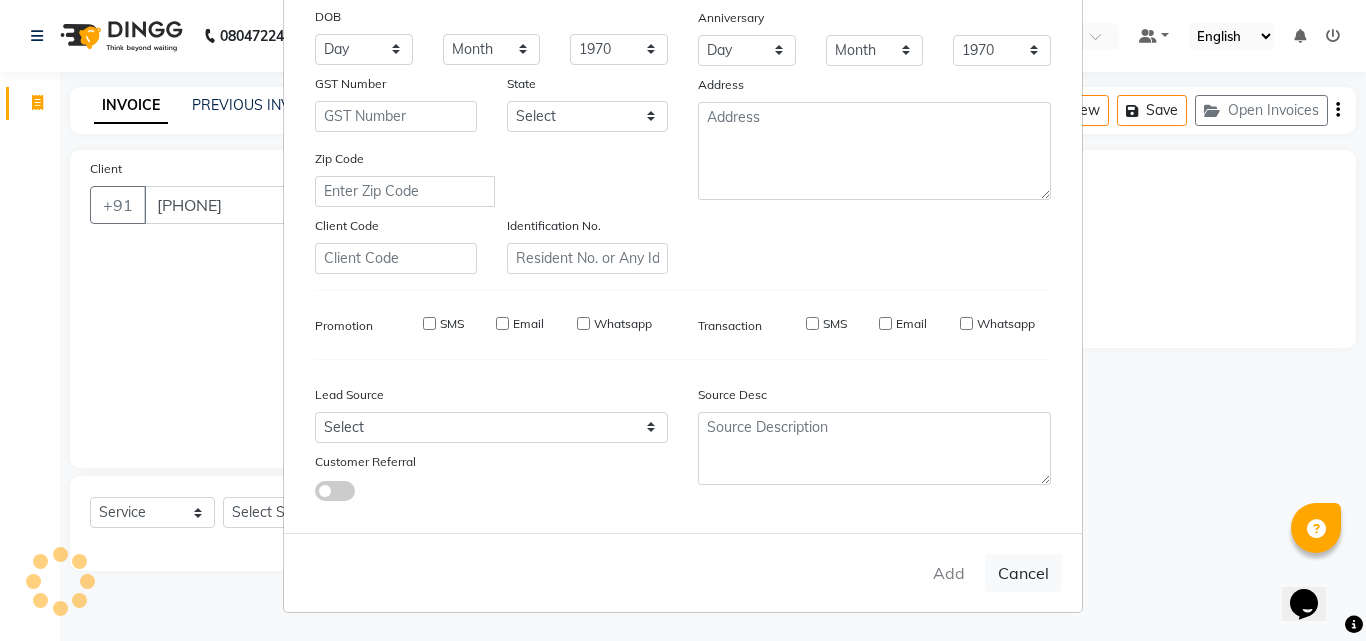 checkbox on "false" 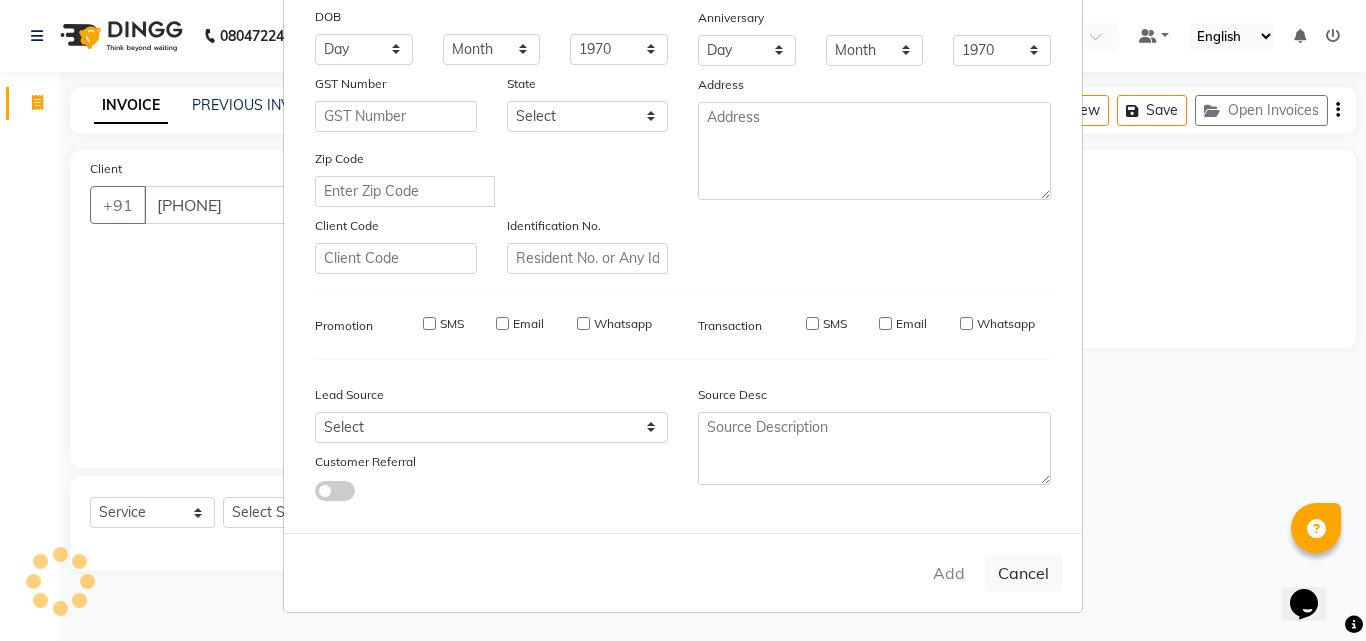 checkbox on "false" 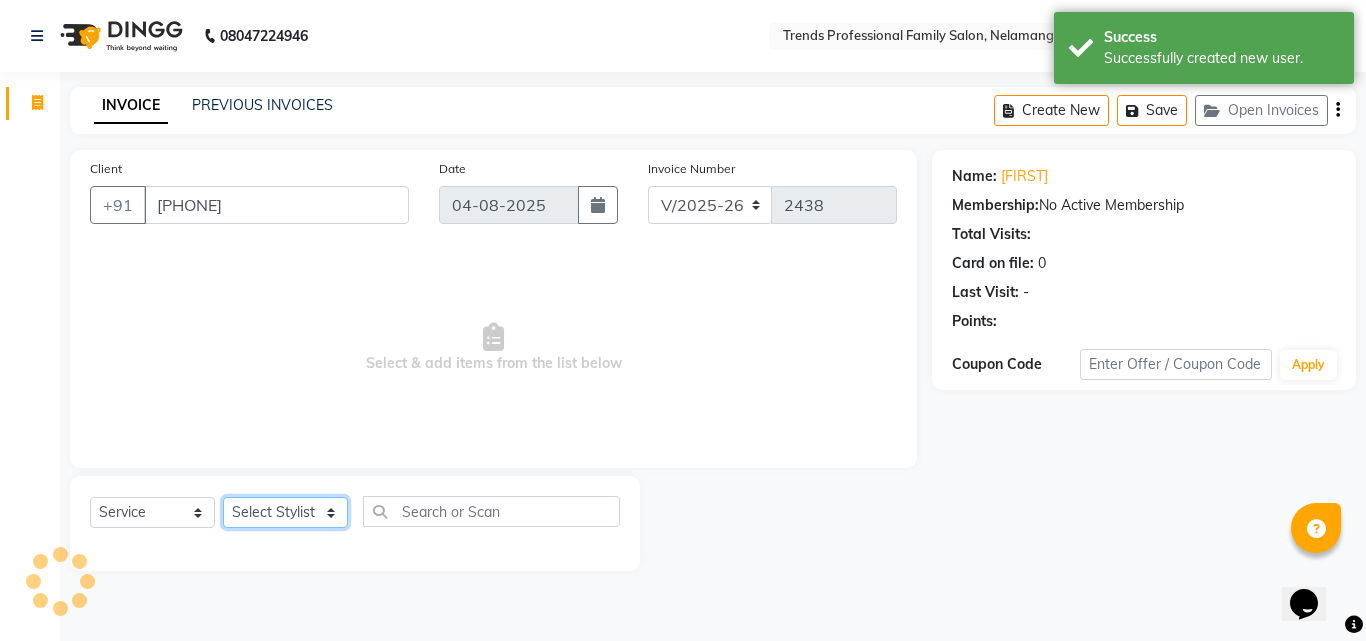 click on "Select Stylist ANITHA AVANTHIKA Hithaishi IMRAN KHAN KANCHAN MUSKHAN RUSTHAM SEEMA SHIVA SOURAV Sumika Trends" 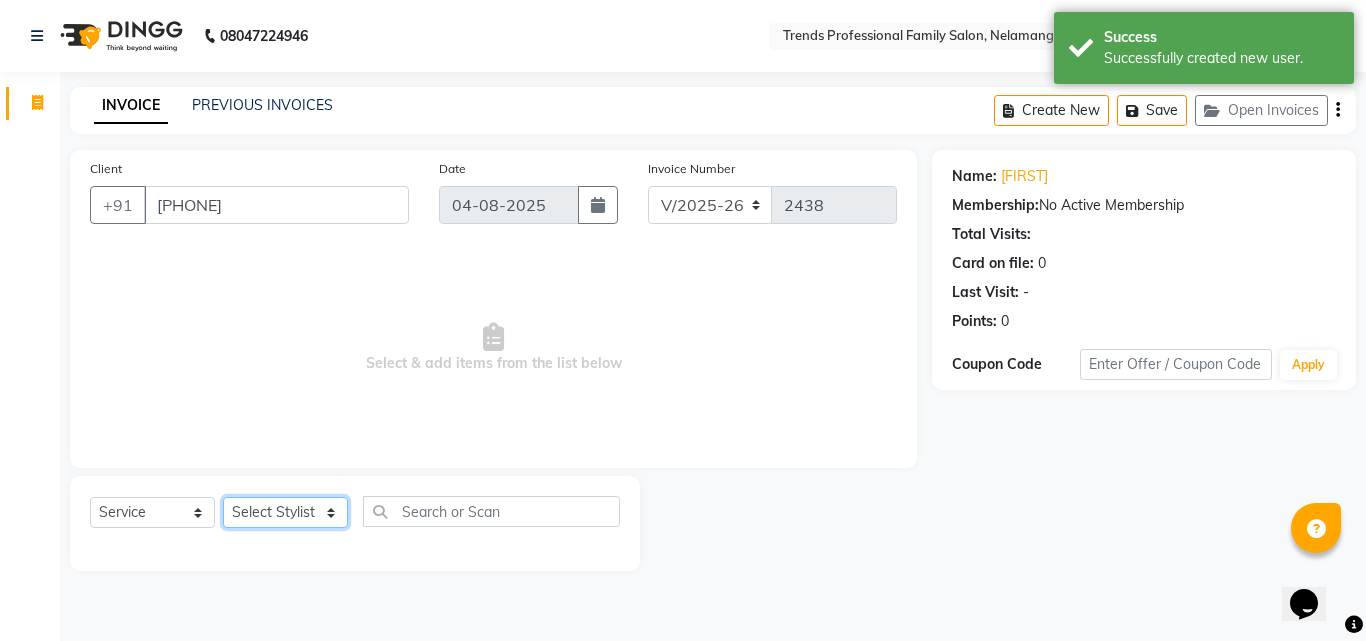 select on "87936" 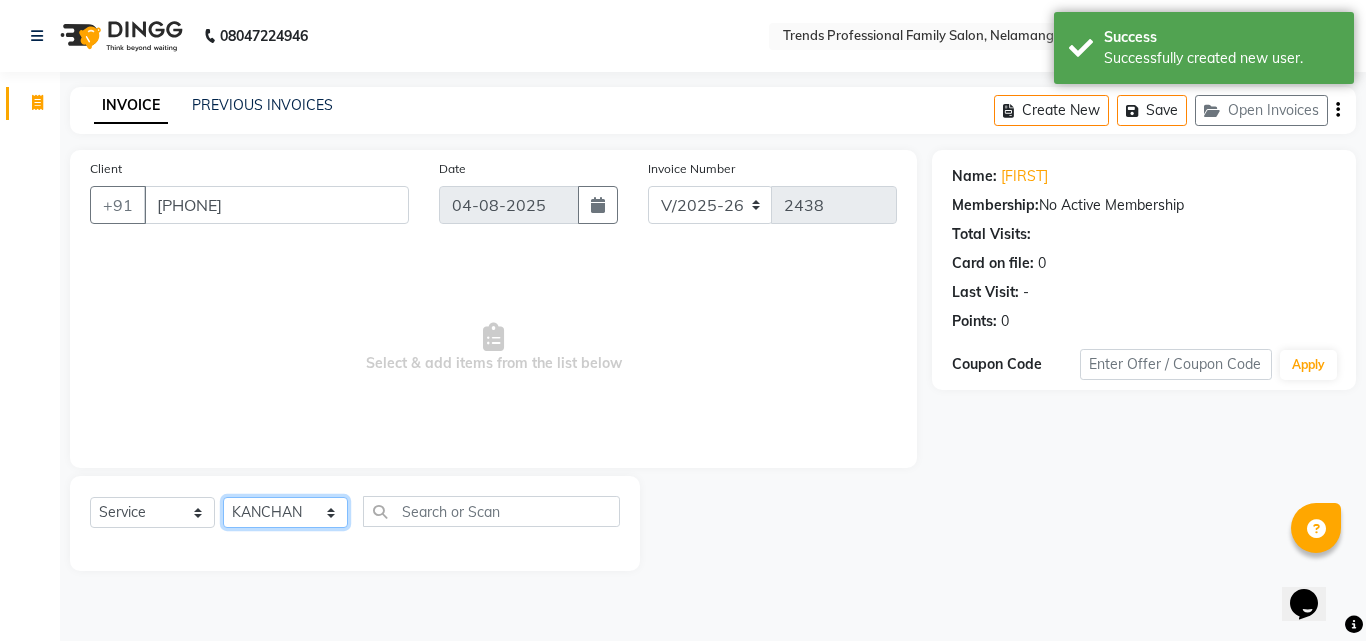 click on "Select Stylist ANITHA AVANTHIKA Hithaishi IMRAN KHAN KANCHAN MUSKHAN RUSTHAM SEEMA SHIVA SOURAV Sumika Trends" 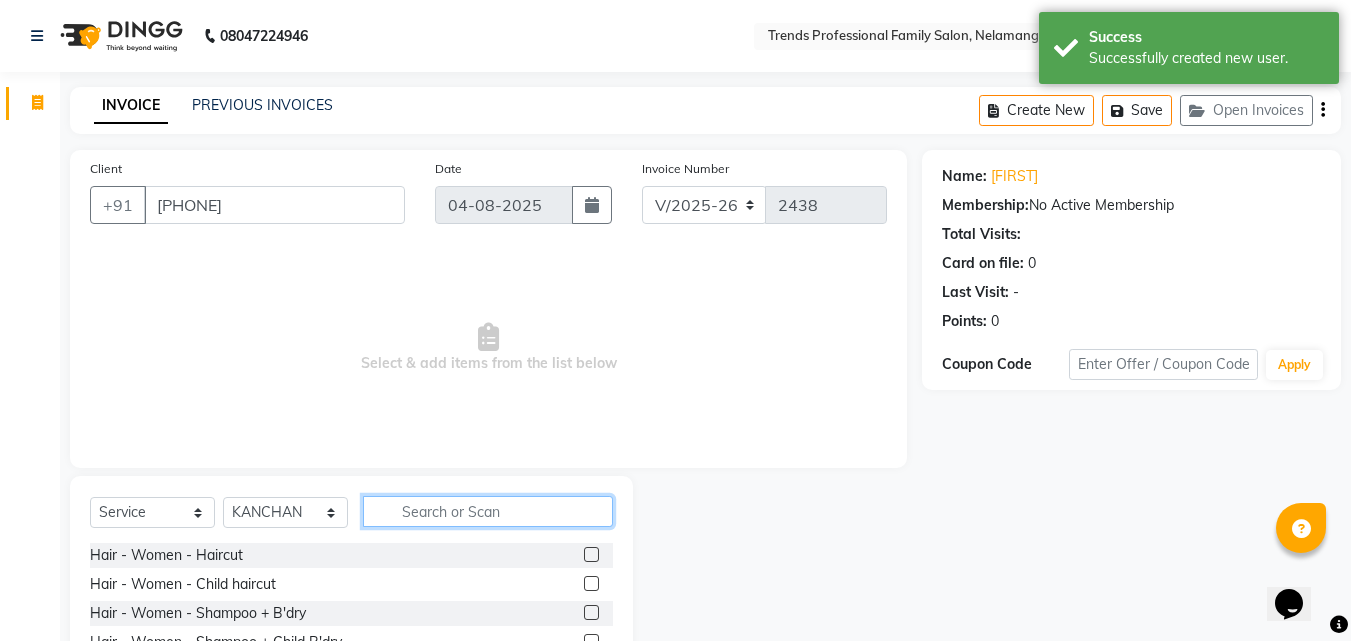 click 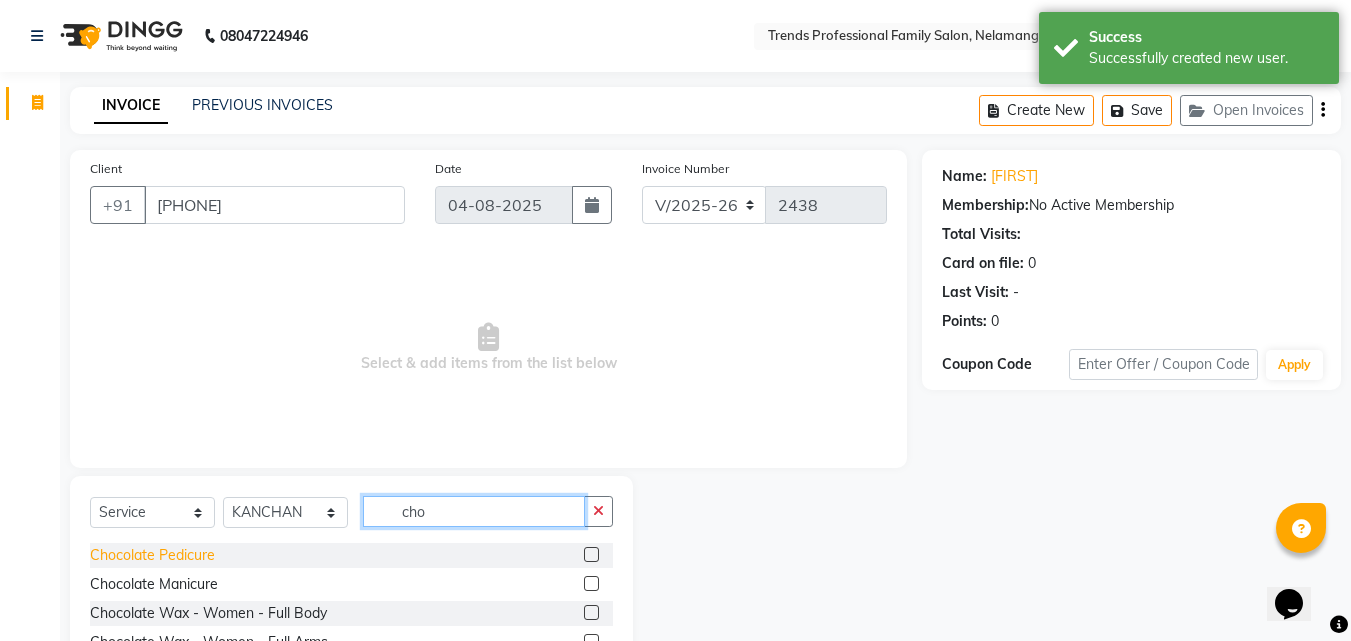 type on "cho" 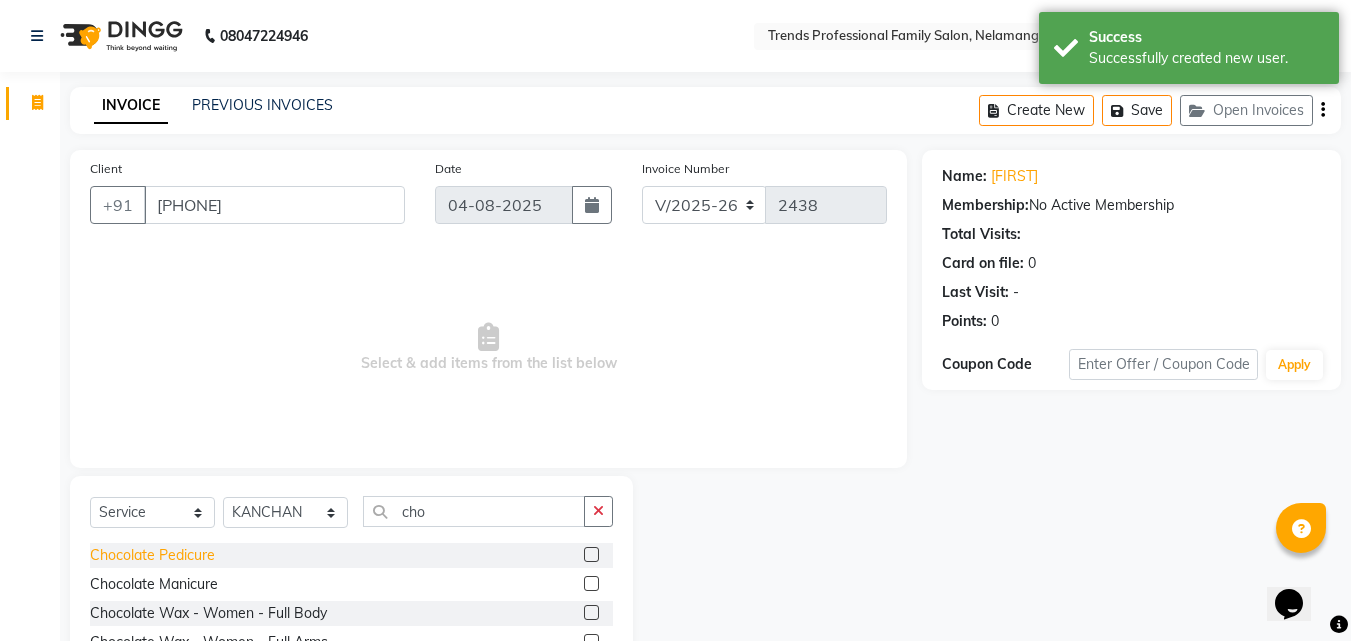 click on "Chocolate Pedicure" 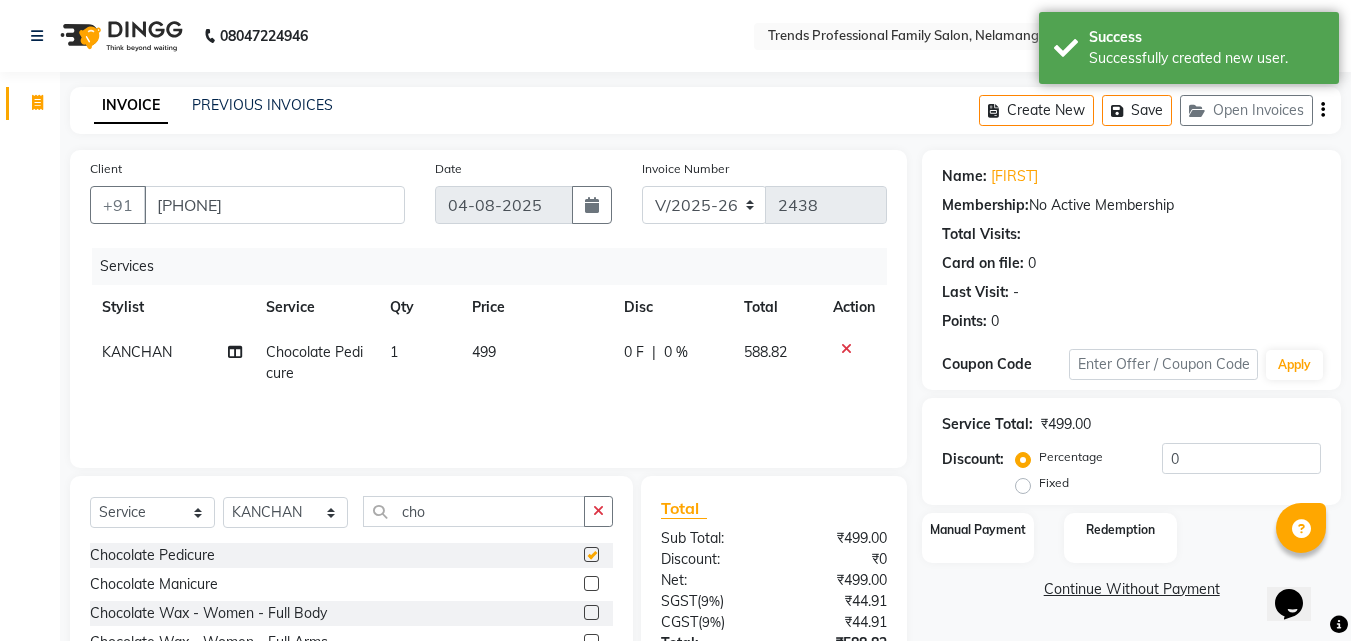 checkbox on "false" 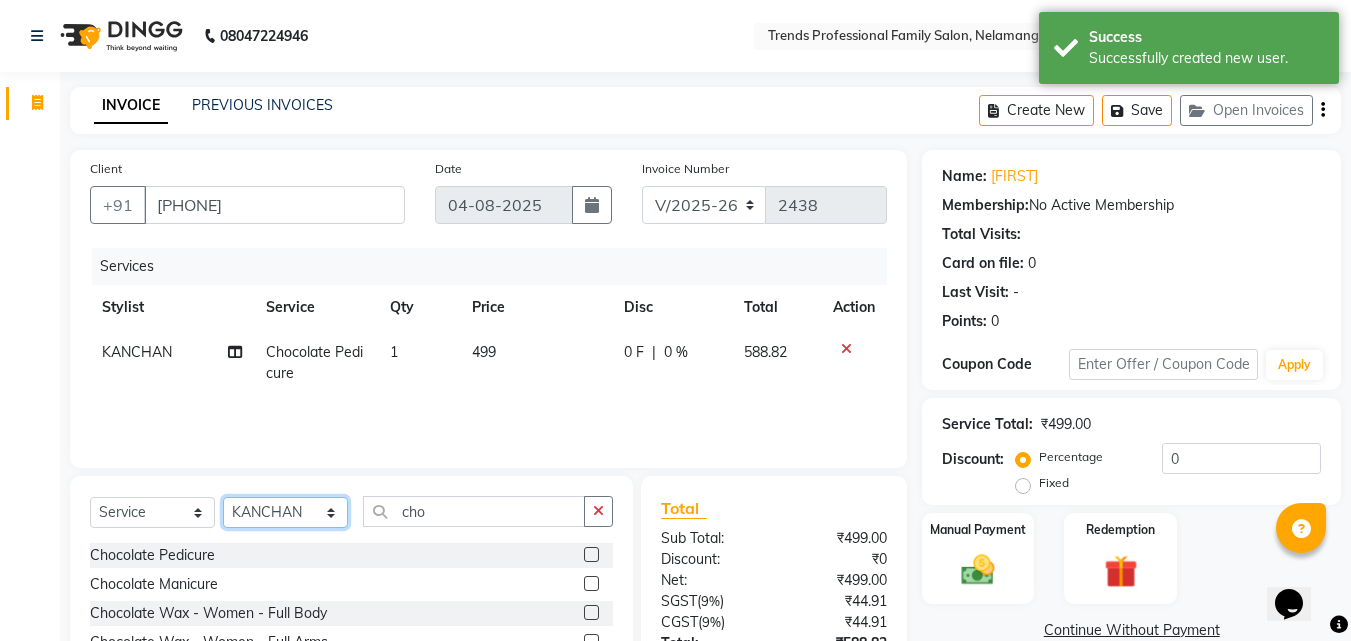 click on "Select Stylist ANITHA AVANTHIKA Hithaishi IMRAN KHAN KANCHAN MUSKHAN RUSTHAM SEEMA SHIVA SOURAV Sumika Trends" 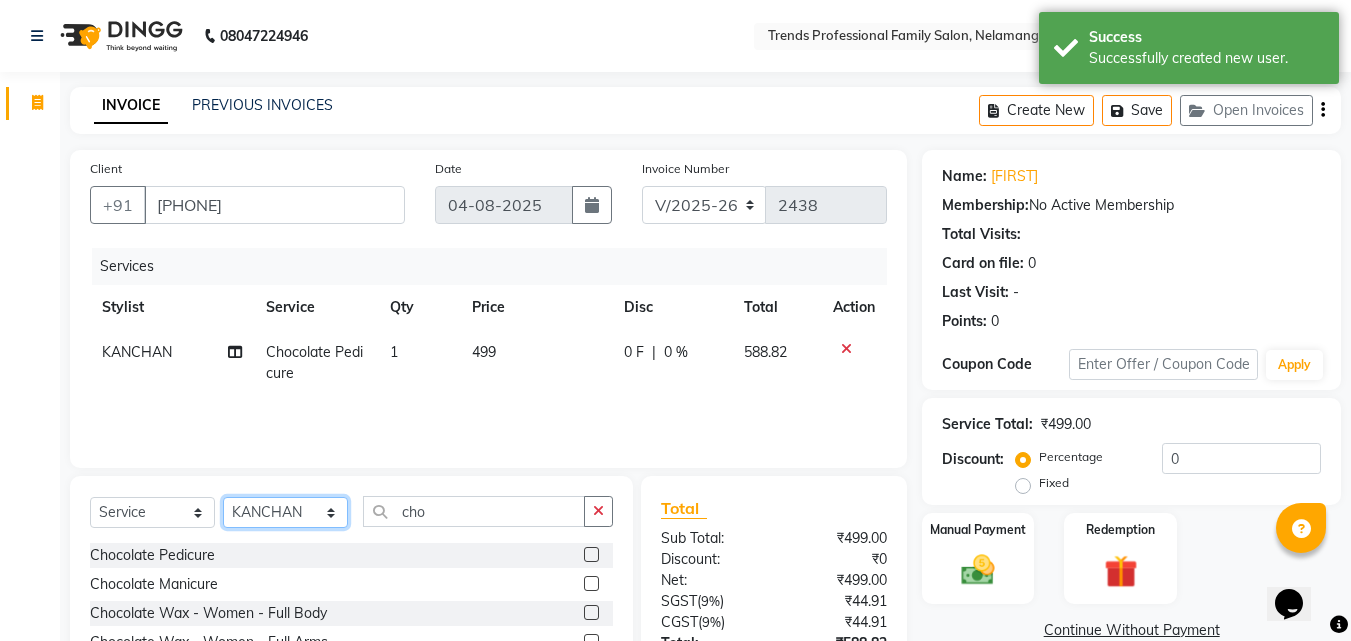 select on "84239" 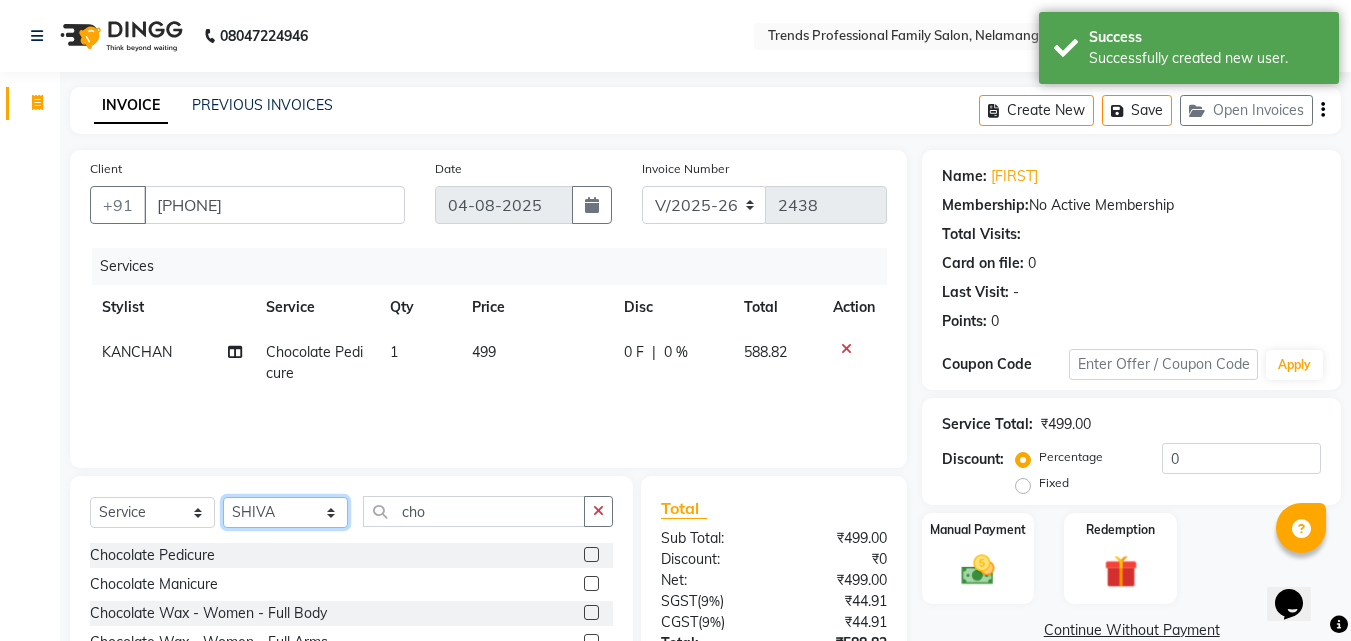 click on "Select Stylist ANITHA AVANTHIKA Hithaishi IMRAN KHAN KANCHAN MUSKHAN RUSTHAM SEEMA SHIVA SOURAV Sumika Trends" 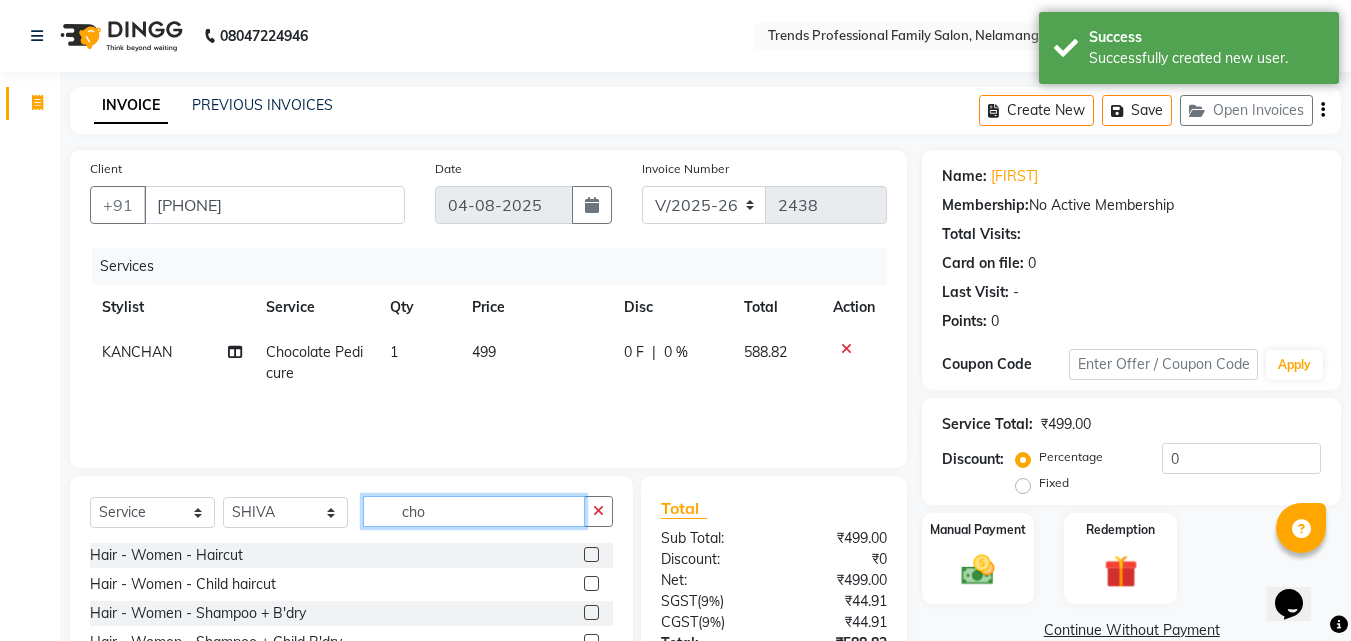 drag, startPoint x: 447, startPoint y: 510, endPoint x: 340, endPoint y: 505, distance: 107.11676 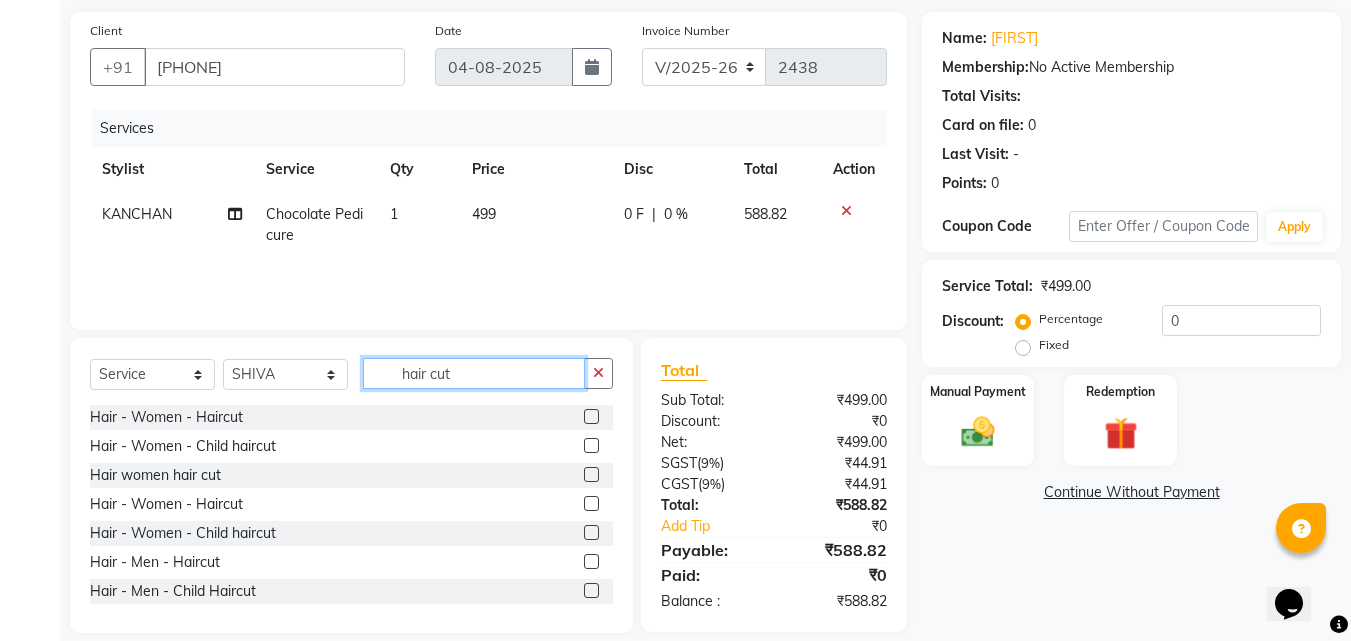 scroll, scrollTop: 160, scrollLeft: 0, axis: vertical 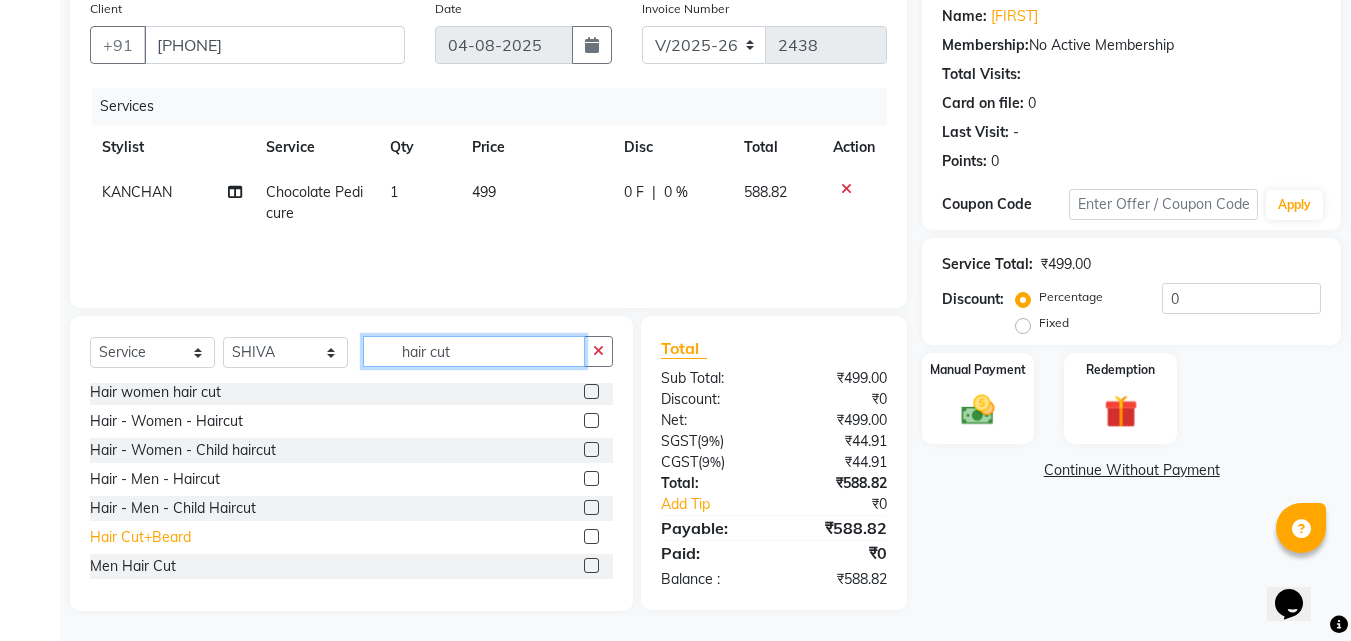 type on "hair cut" 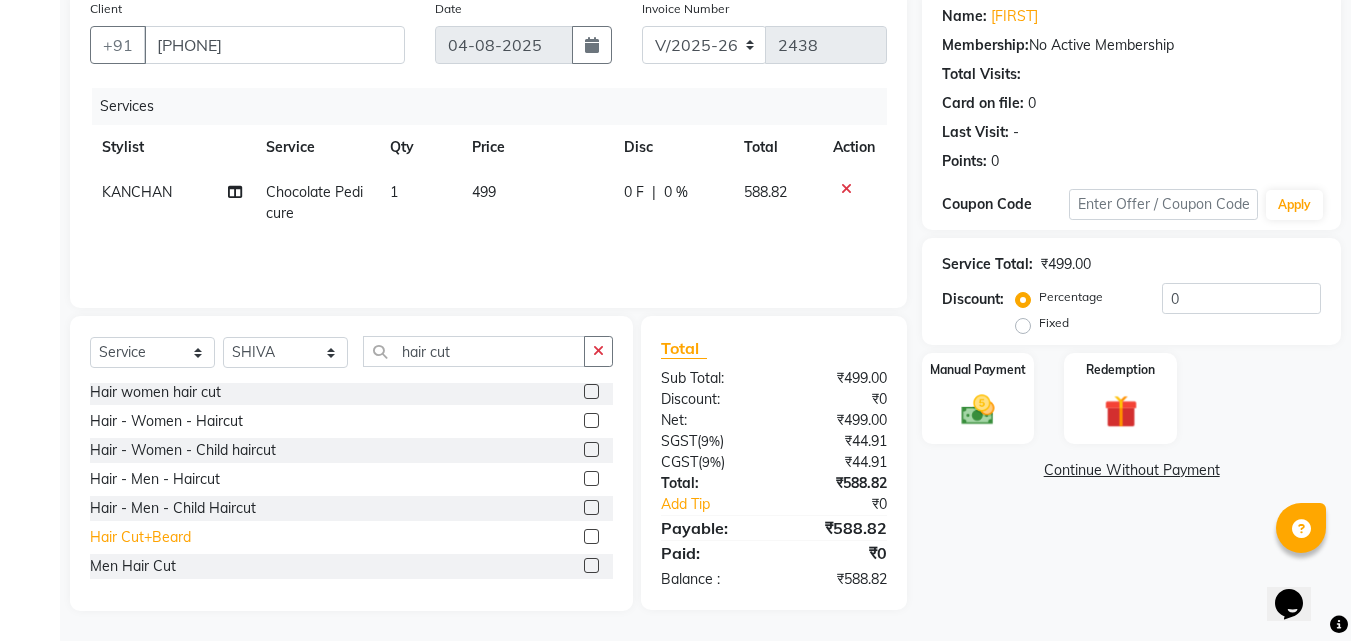 click on "Hair Cut+Beard" 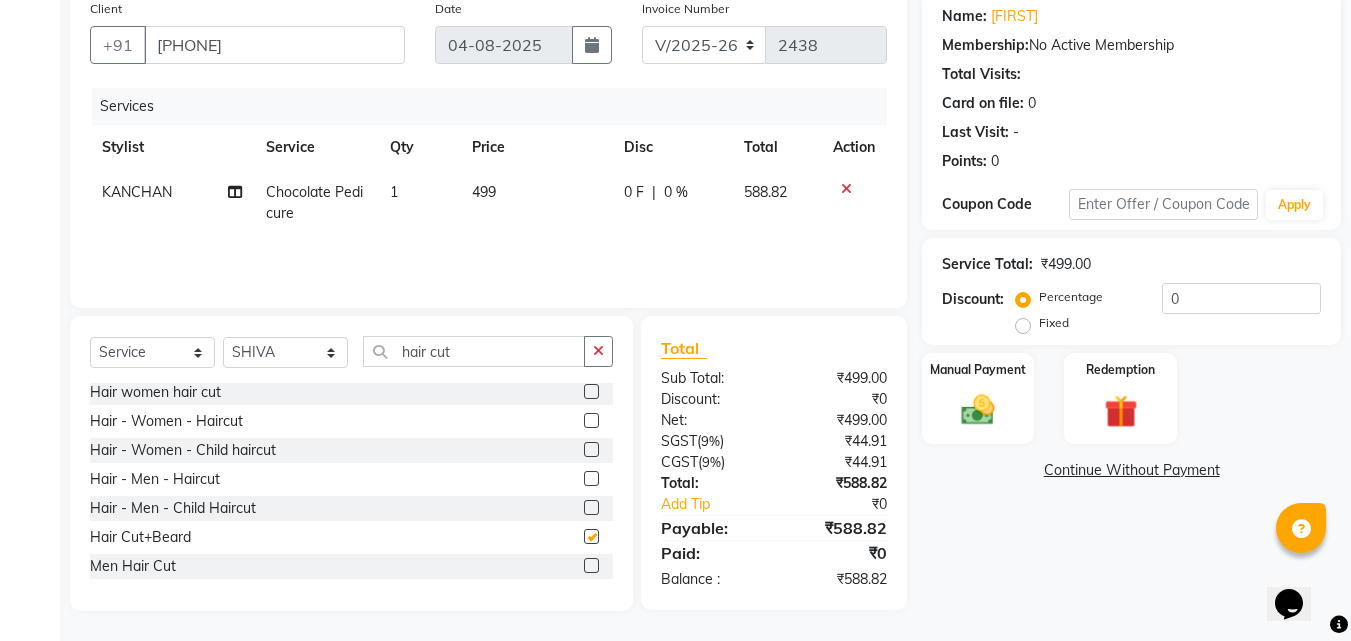 checkbox on "false" 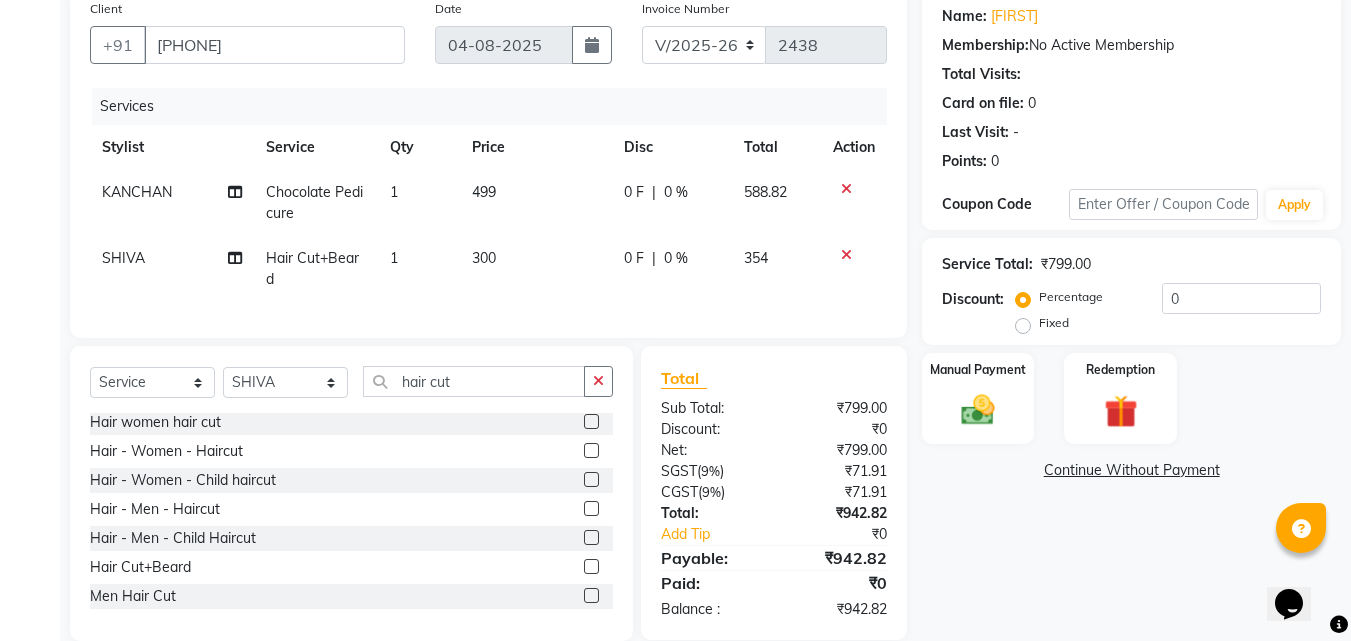 click on "Select  Service  Product  Membership  Package Voucher Prepaid Gift Card  Select Stylist [NAME] [NAME] [FIRST] [NAME] [NAME] [NAME] [NAME] [NAME] [NAME] [NAME] [NAME] Sumika Trends hair cut Hair - Women - Haircut  Hair - Women - Child haircut  Hair women hair cut  Hair - Women - Haircut  Hair - Women - Child haircut  Hair - Men - Haircut  Hair - Men - Child Haircut  Hair Cut+Beard  Men Hair Cut" 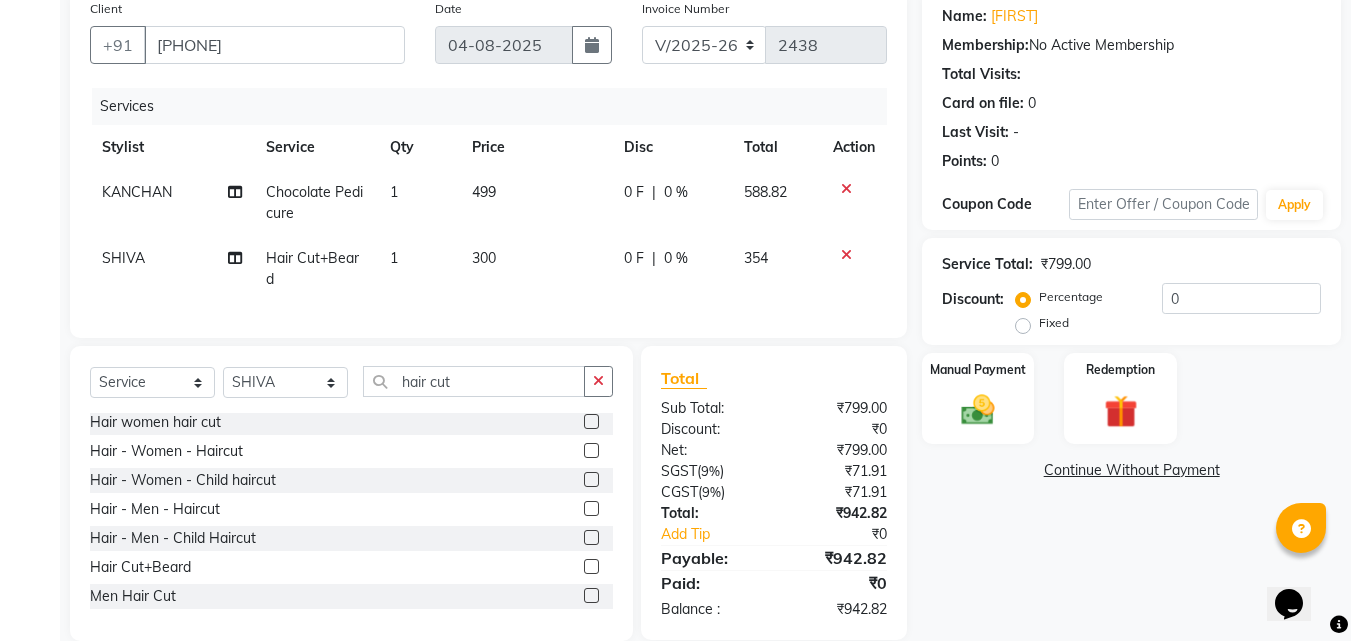 click on "0 F | 0 %" 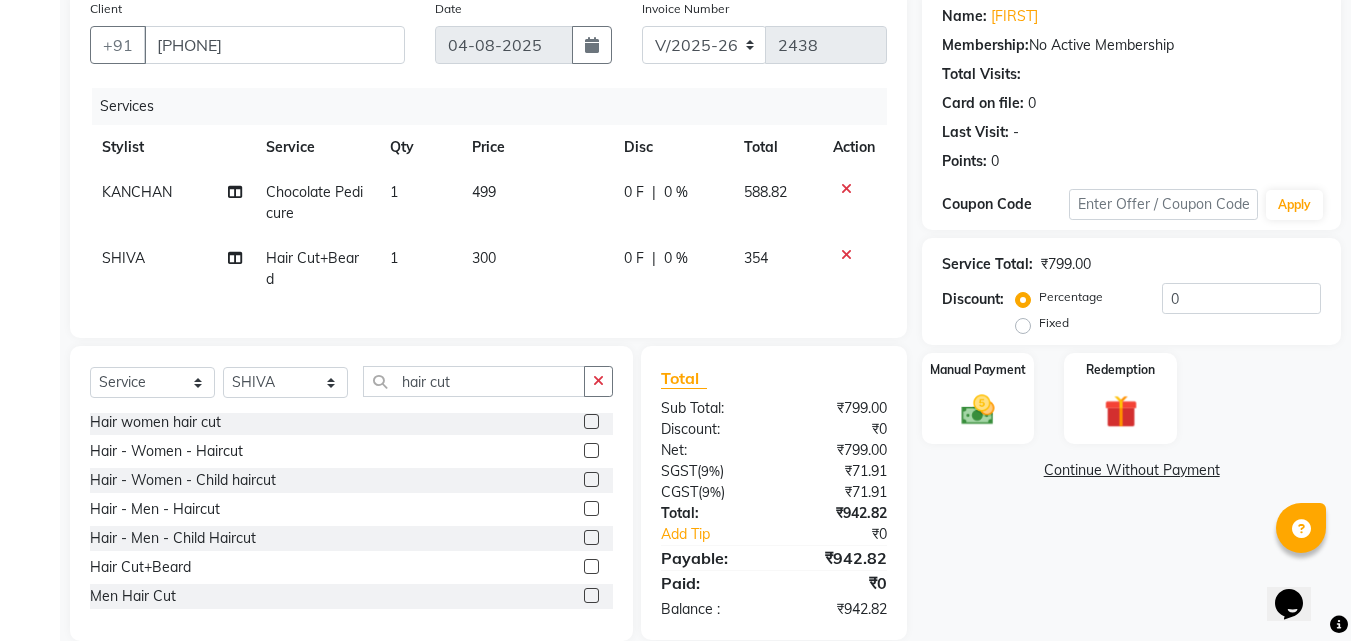 select on "84239" 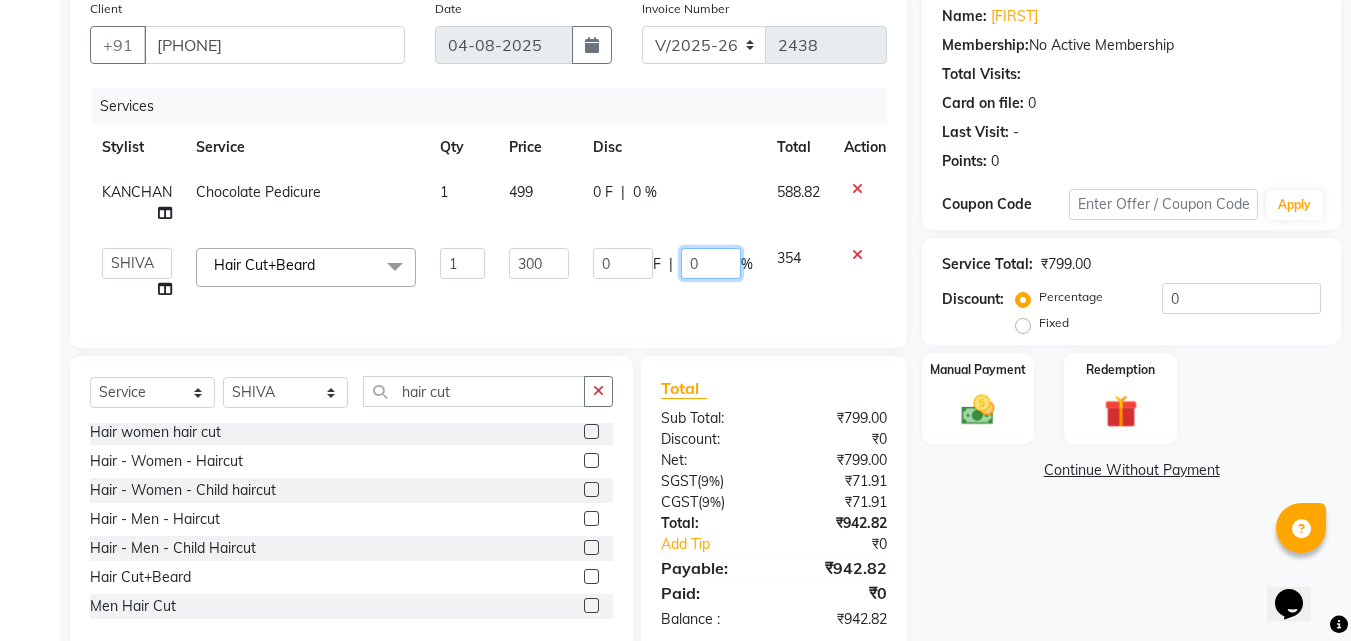click on "0" 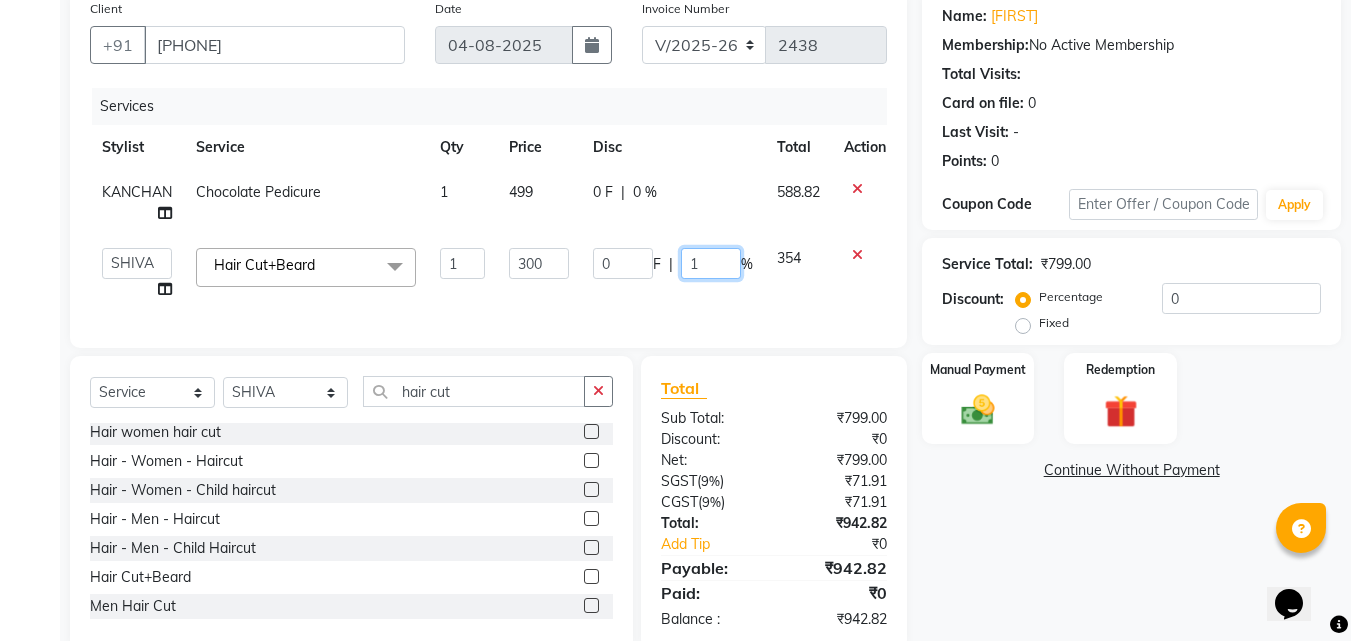 type on "15" 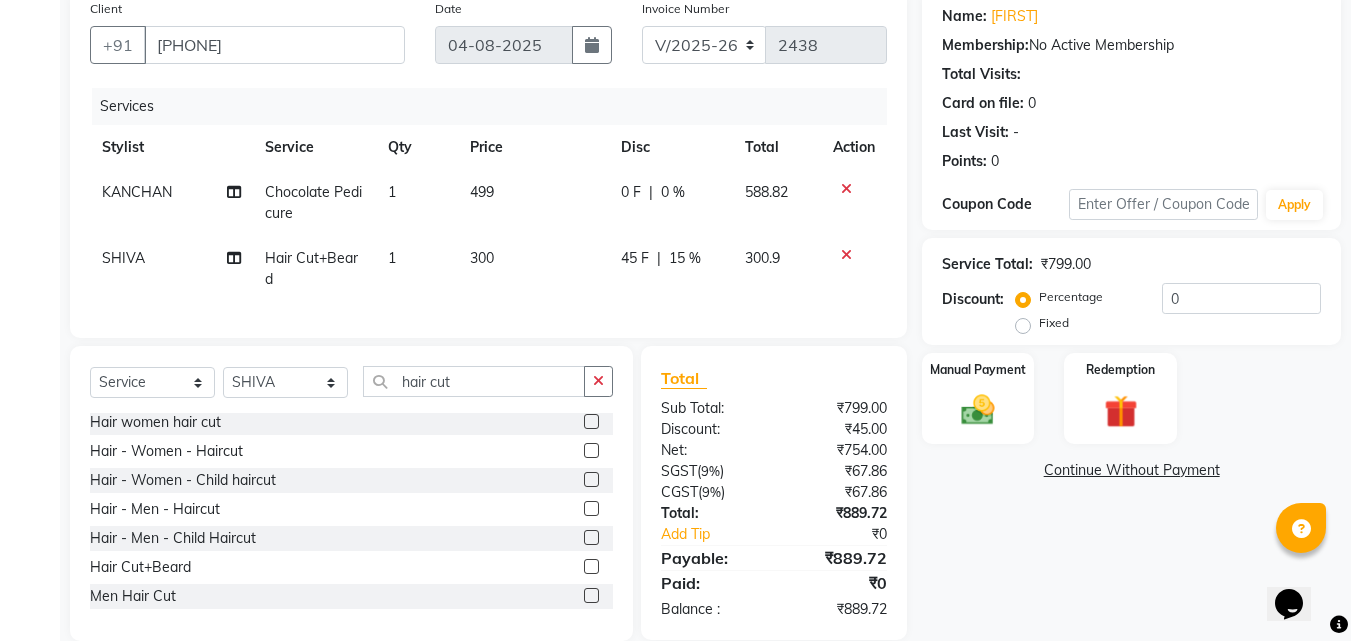 click on "Name: [FIRST]  Membership:  No Active Membership  Total Visits:   Card on file:  0 Last Visit:   - Points:   0  Coupon Code Apply Service Total:  ₹799.00  Discount:  Percentage   Fixed  0 Manual Payment Redemption  Continue Without Payment" 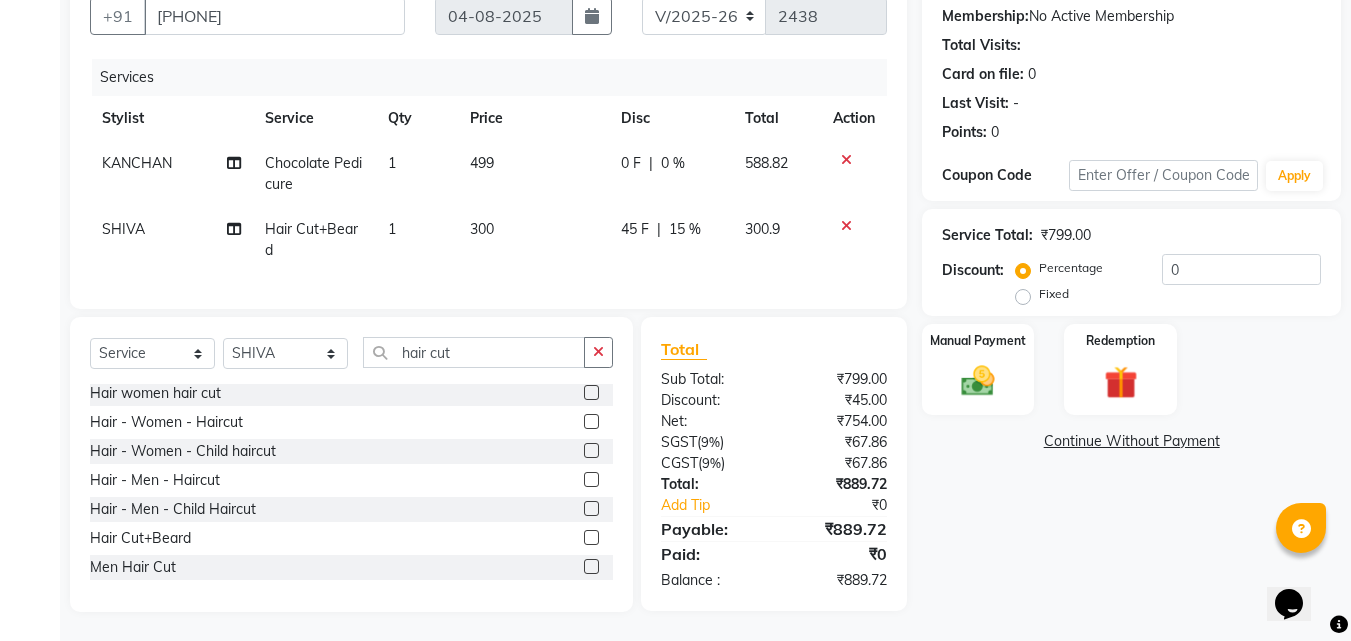 scroll, scrollTop: 205, scrollLeft: 0, axis: vertical 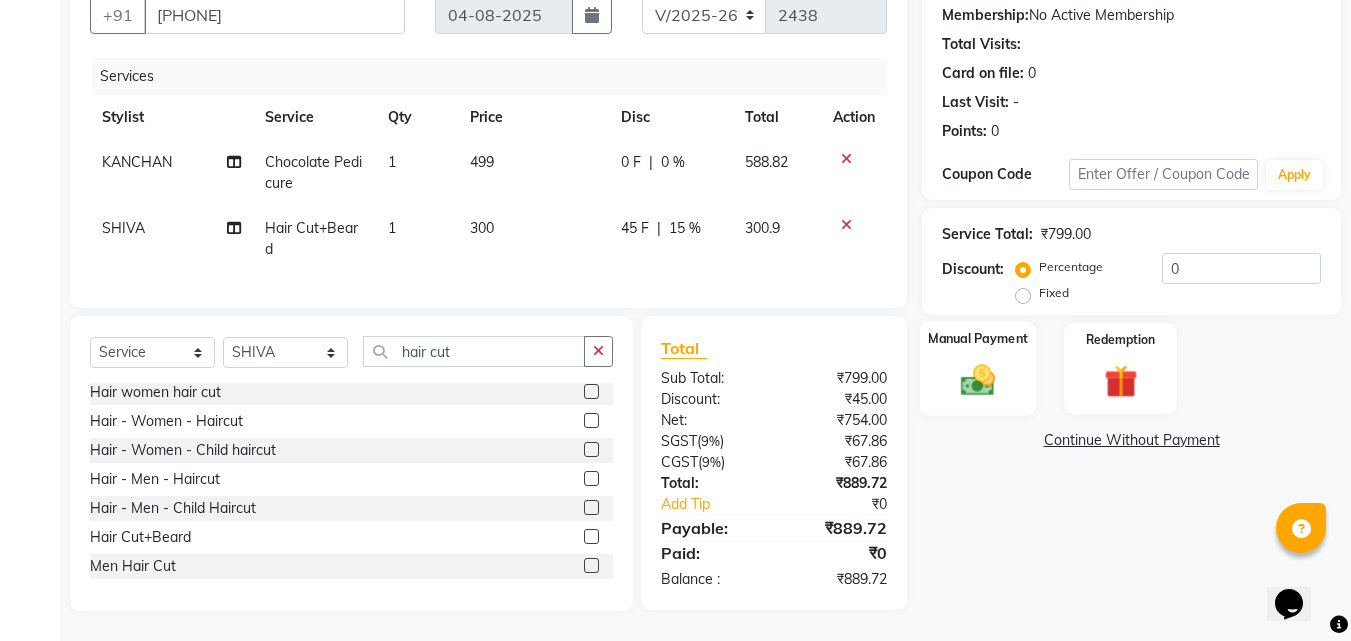click 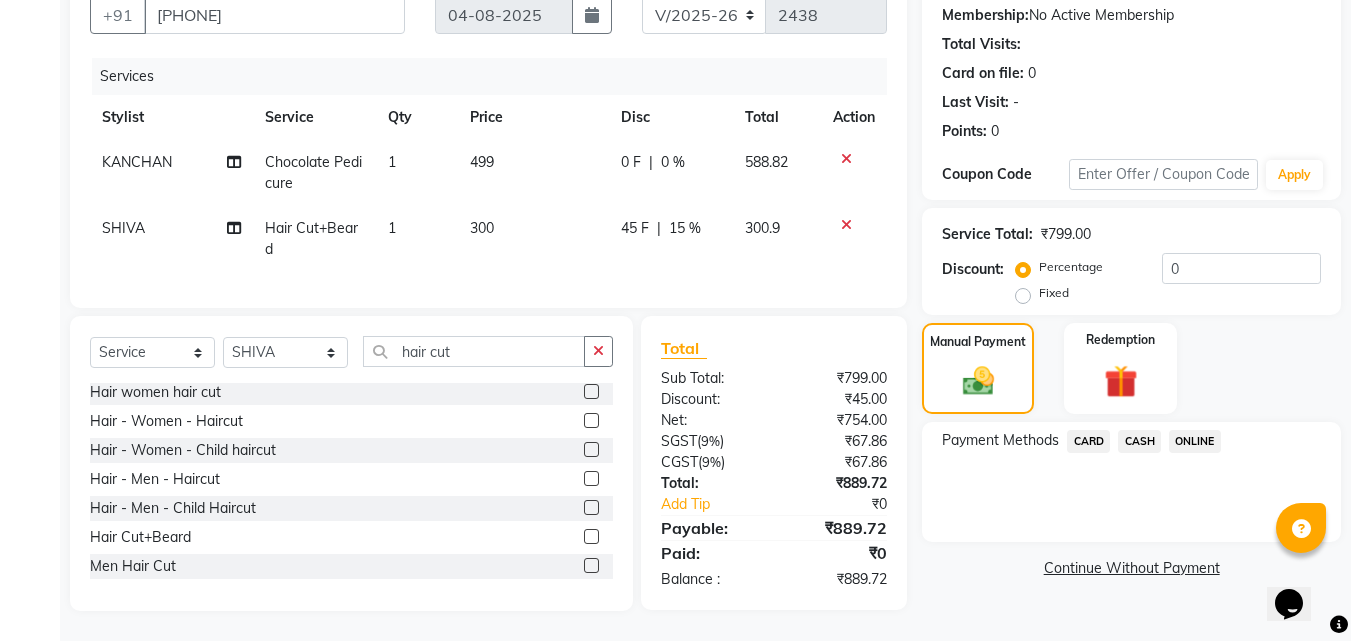 click on "ONLINE" 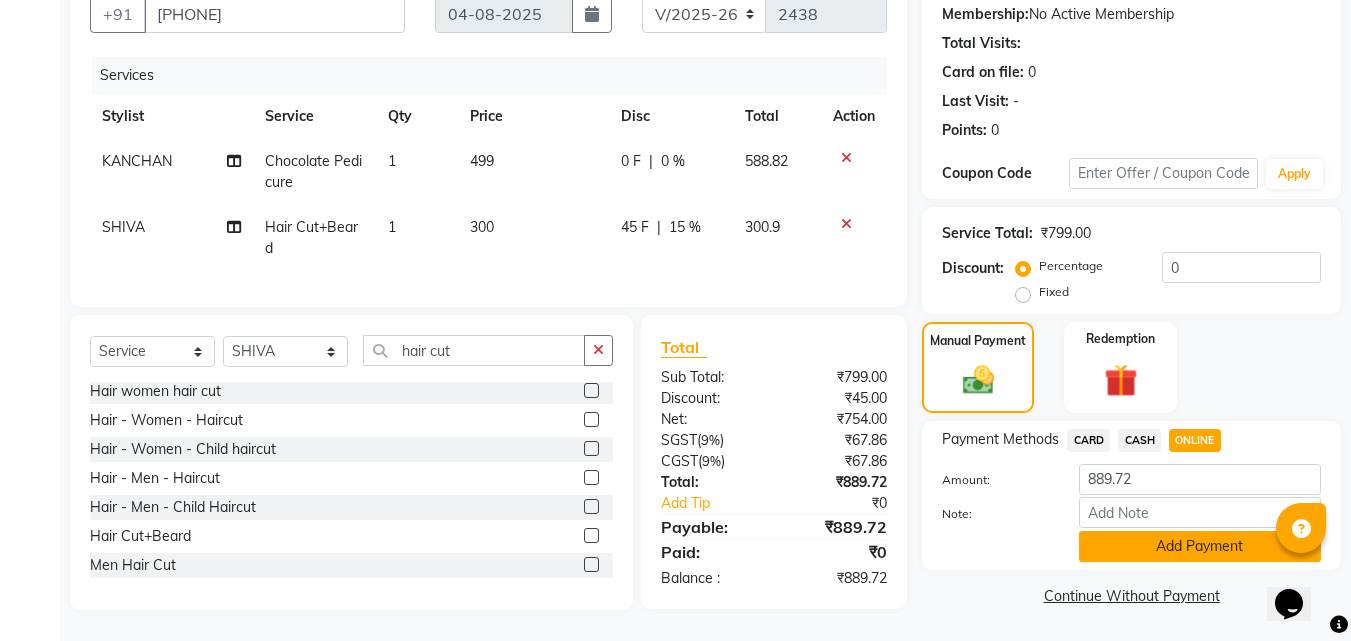 click on "Add Payment" 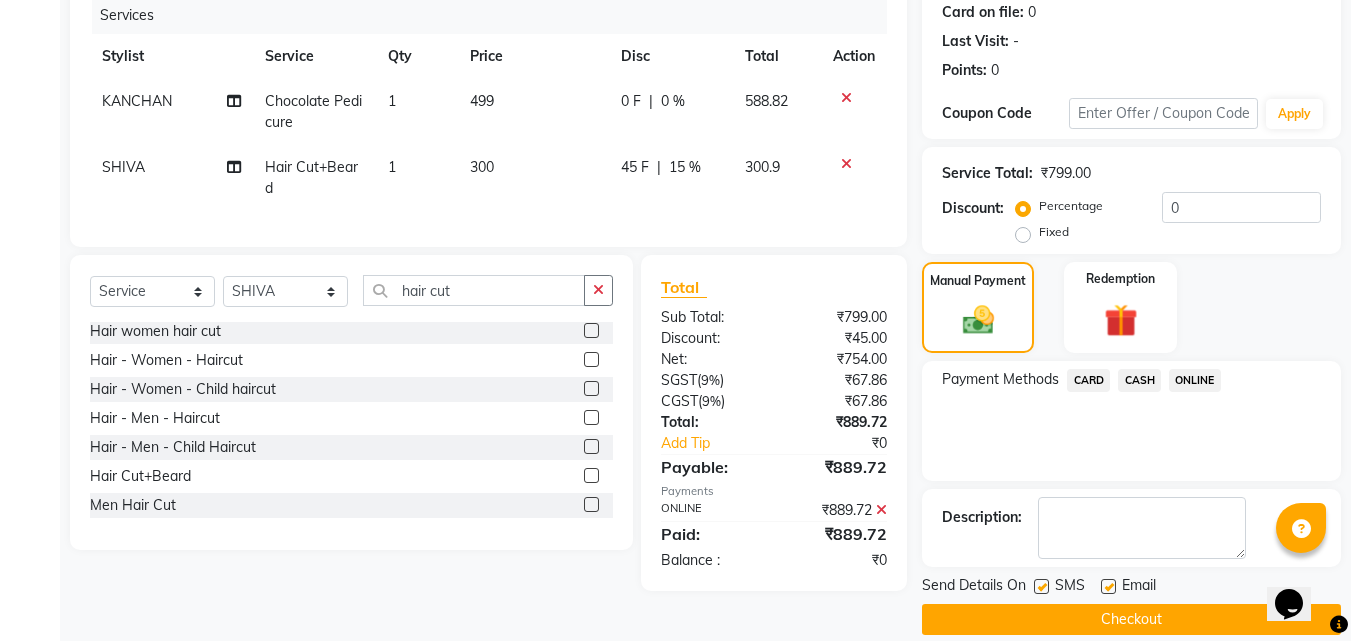 scroll, scrollTop: 275, scrollLeft: 0, axis: vertical 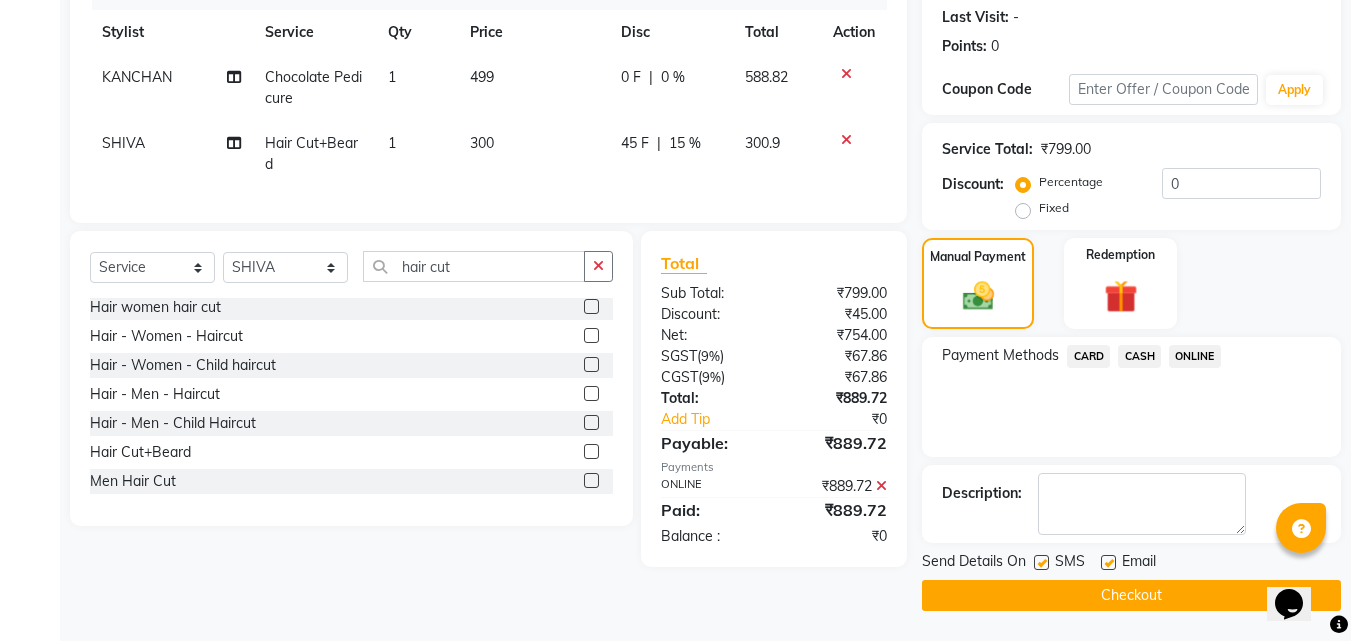 drag, startPoint x: 1055, startPoint y: 602, endPoint x: 1026, endPoint y: 610, distance: 30.083218 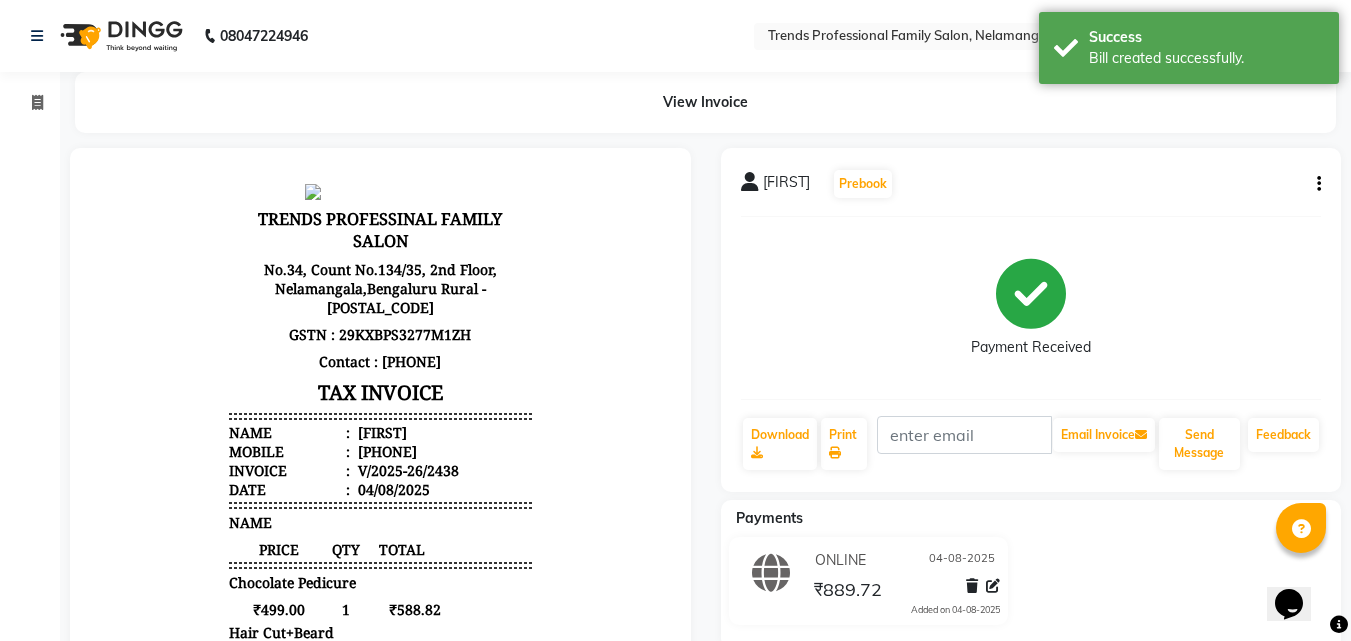 scroll, scrollTop: 0, scrollLeft: 0, axis: both 